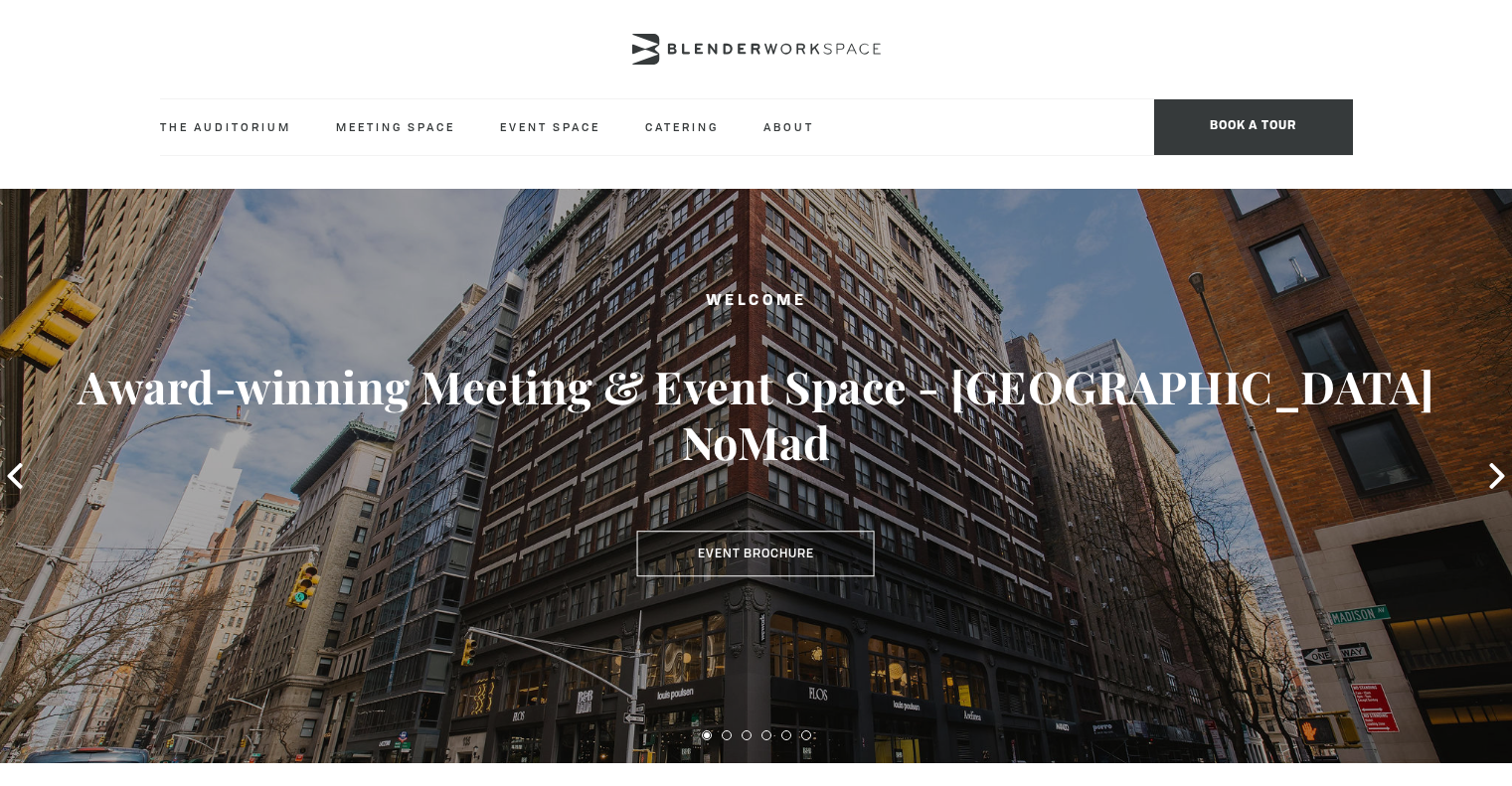 scroll, scrollTop: 0, scrollLeft: 0, axis: both 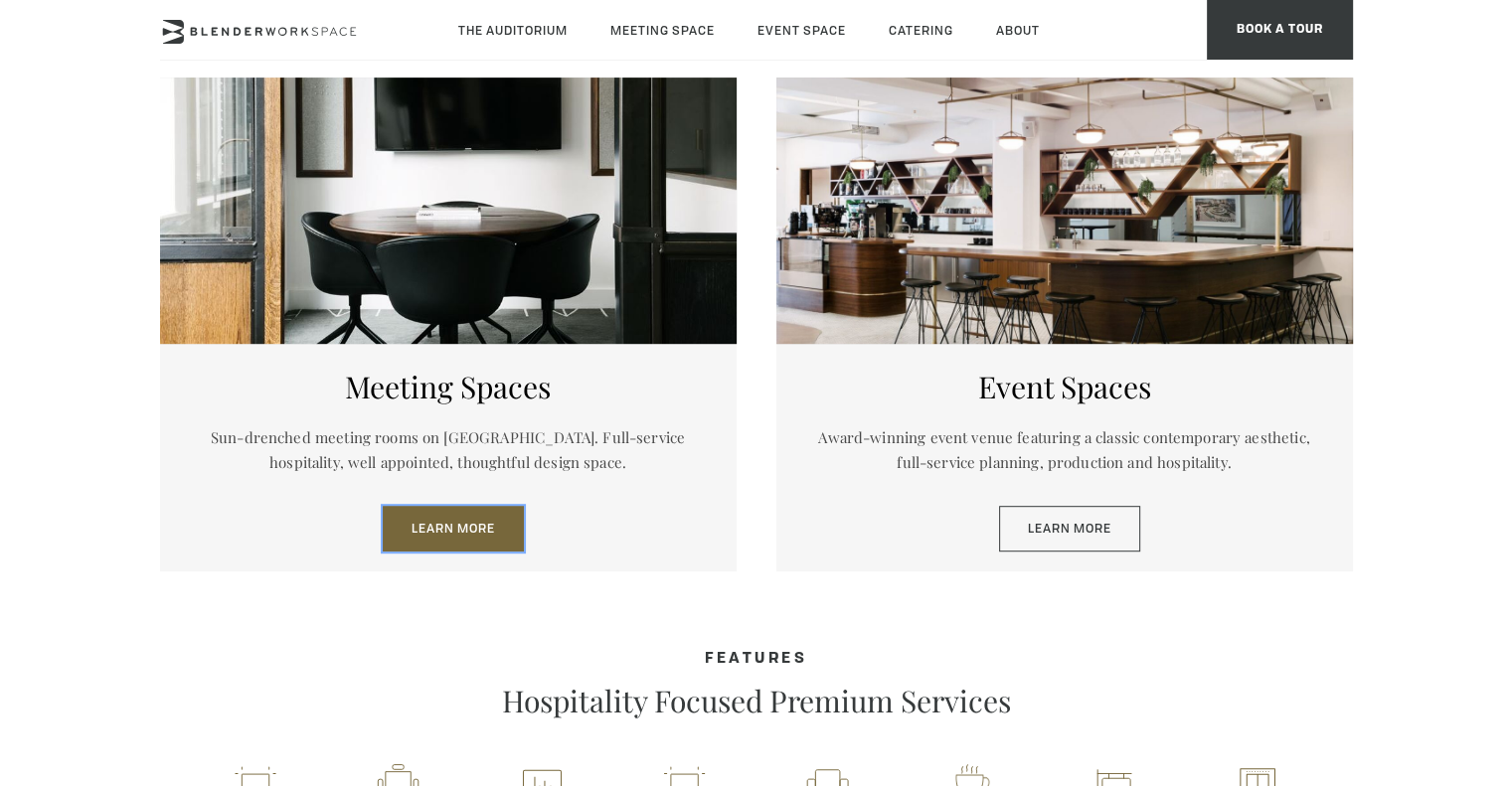 click on "Learn More" at bounding box center (453, 529) 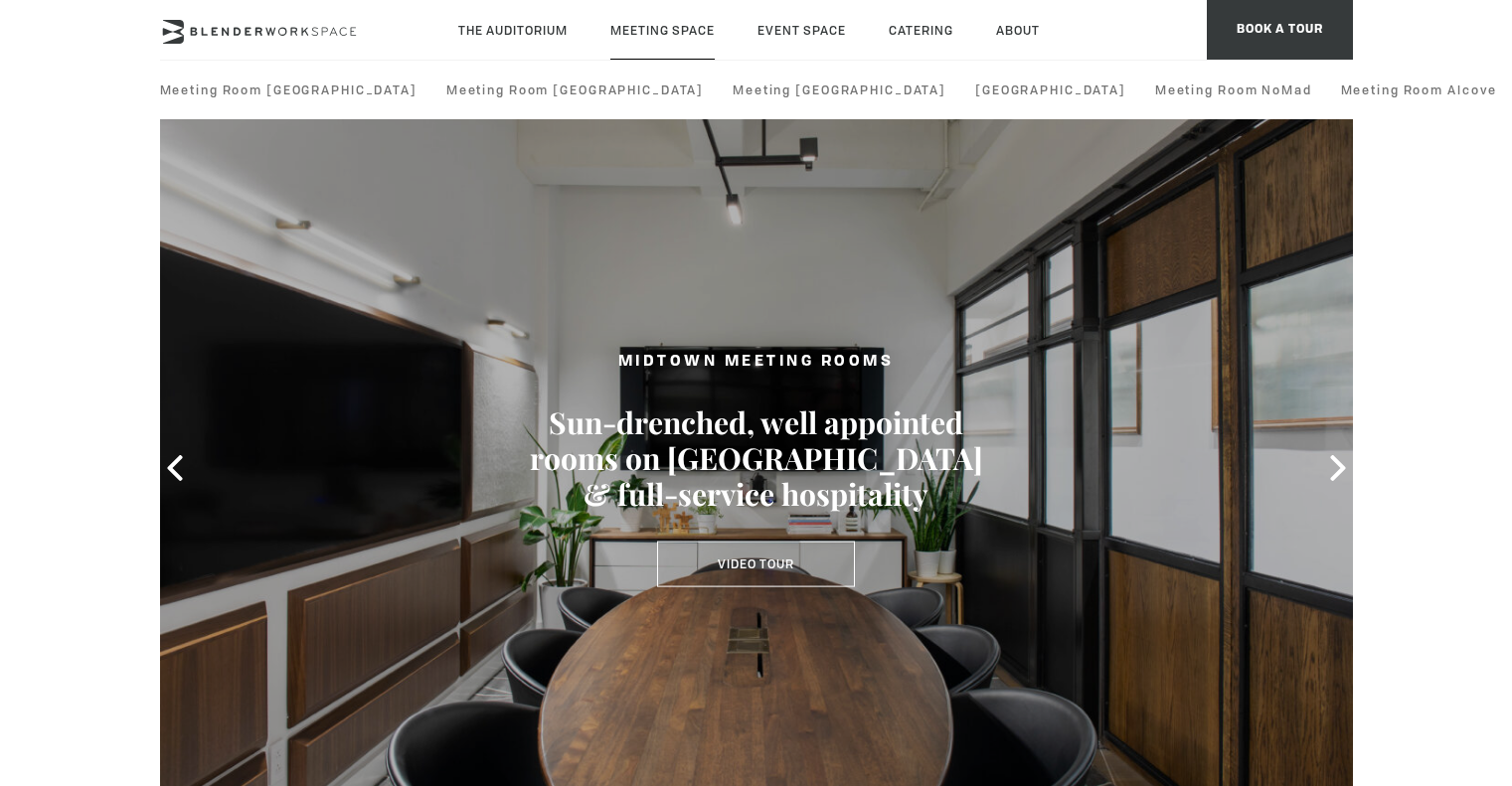 scroll, scrollTop: 0, scrollLeft: 0, axis: both 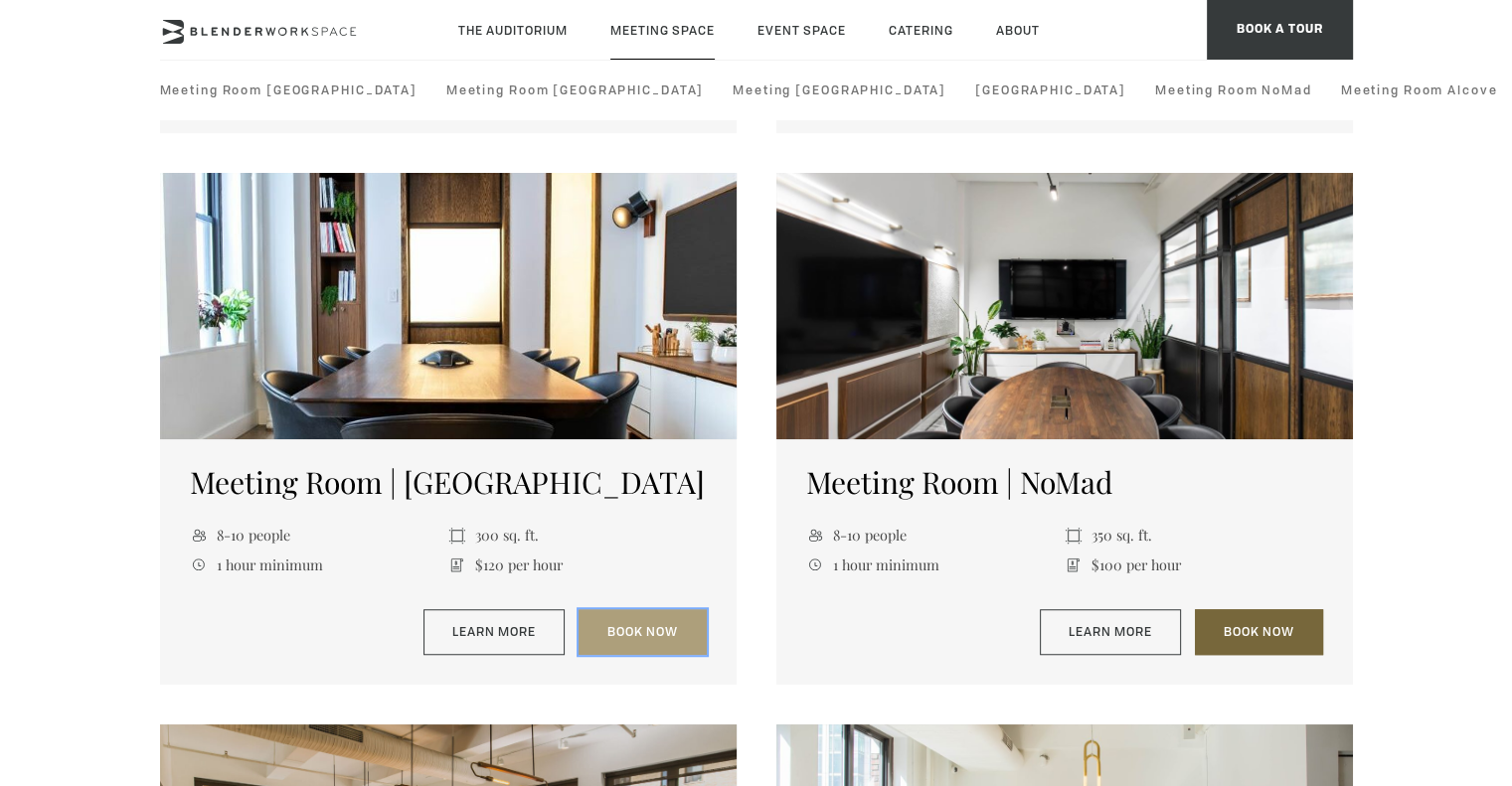 click on "Book Now" at bounding box center (642, 632) 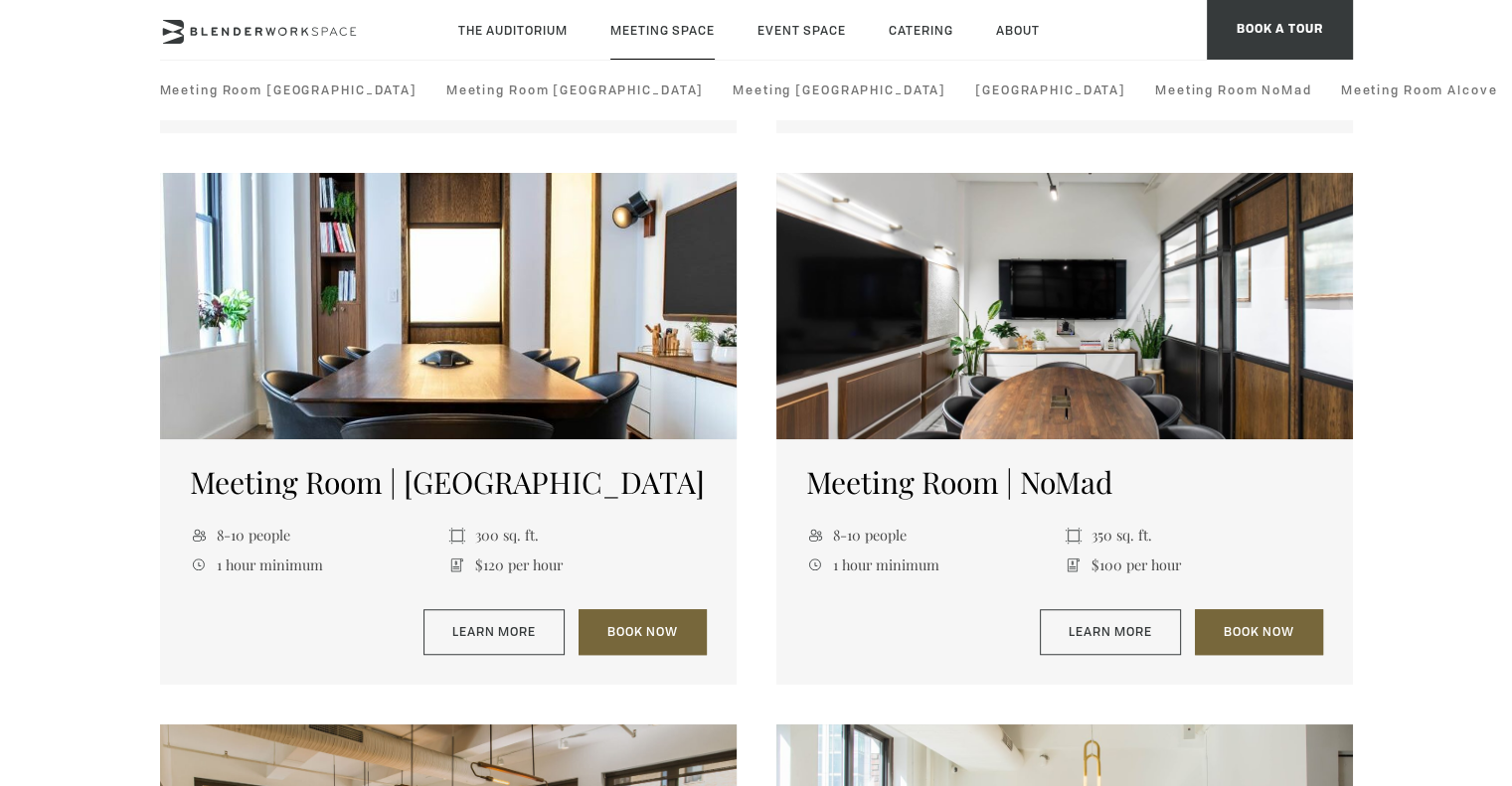 scroll, scrollTop: 1192, scrollLeft: 0, axis: vertical 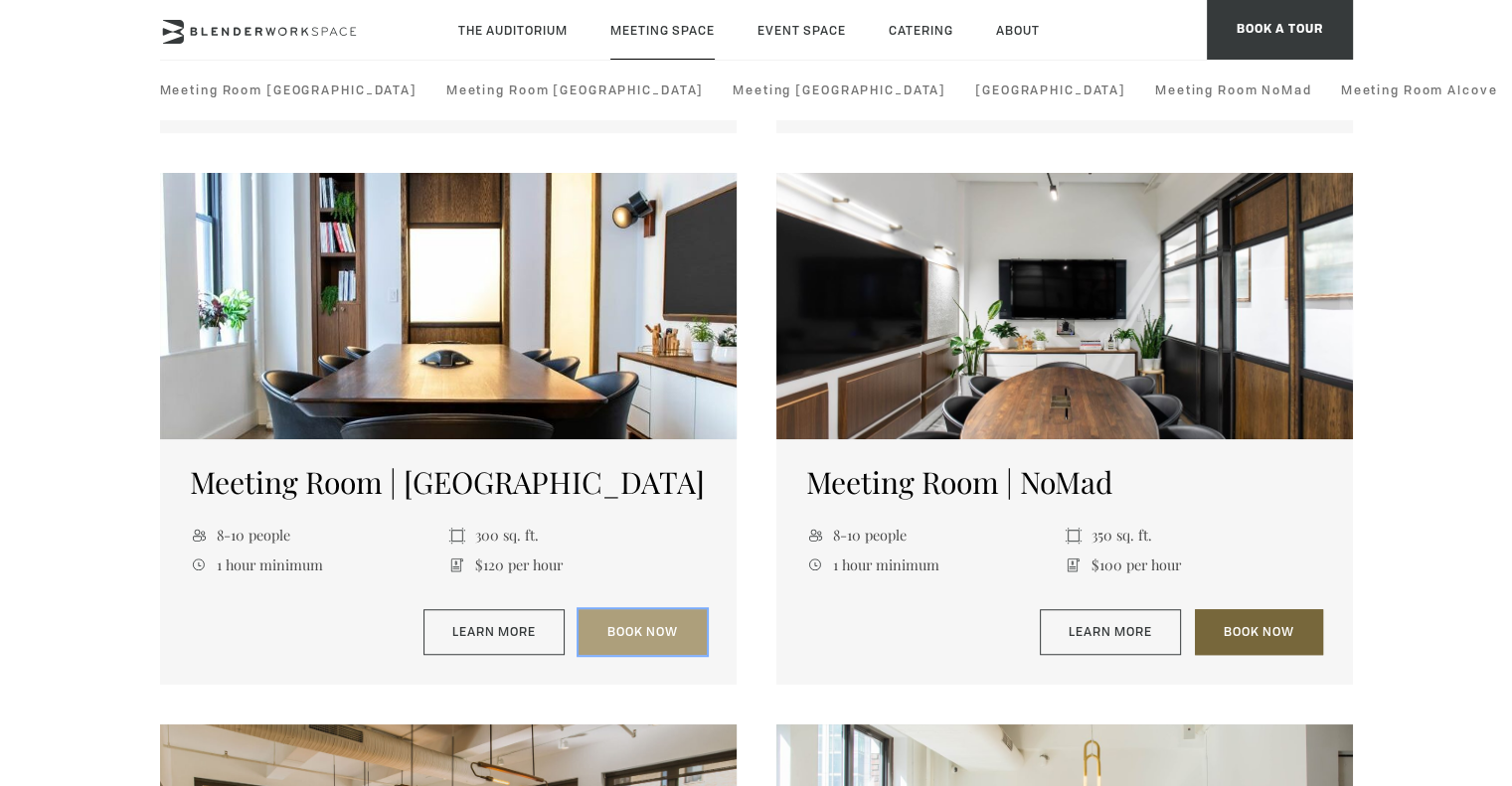 click on "Book Now" at bounding box center [642, 632] 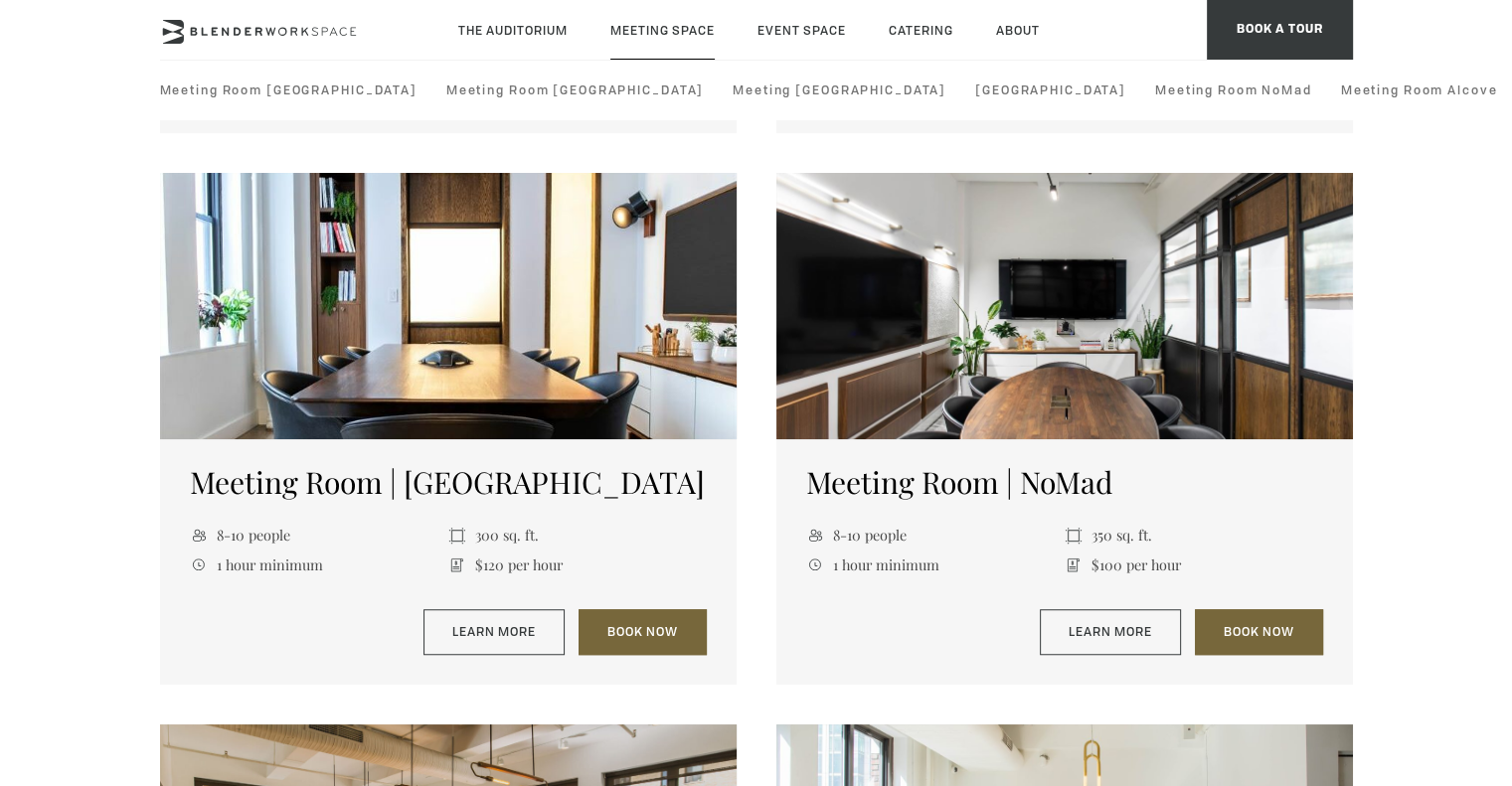 click at bounding box center (1065, 306) 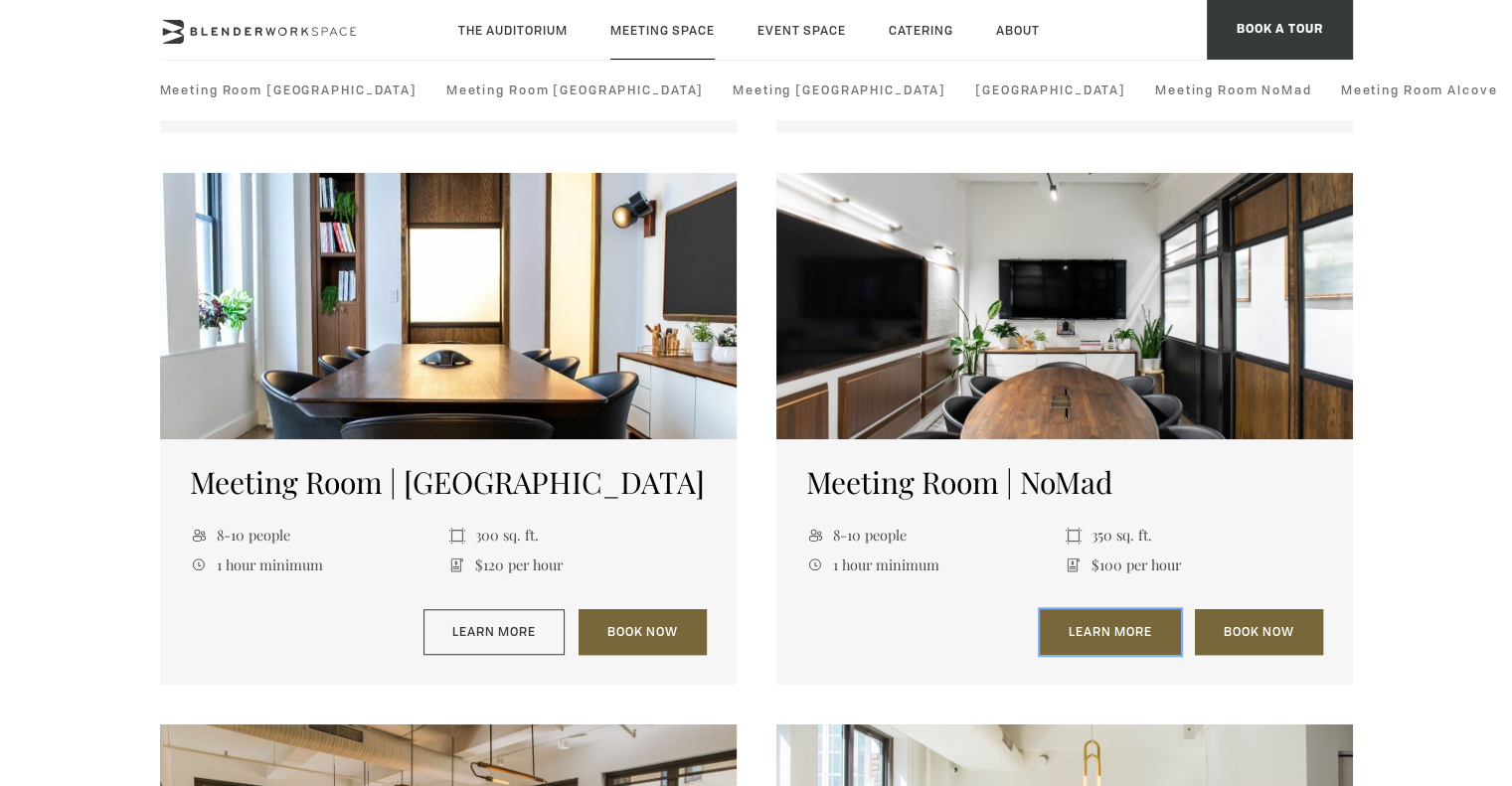 click on "Learn More" at bounding box center (1110, 632) 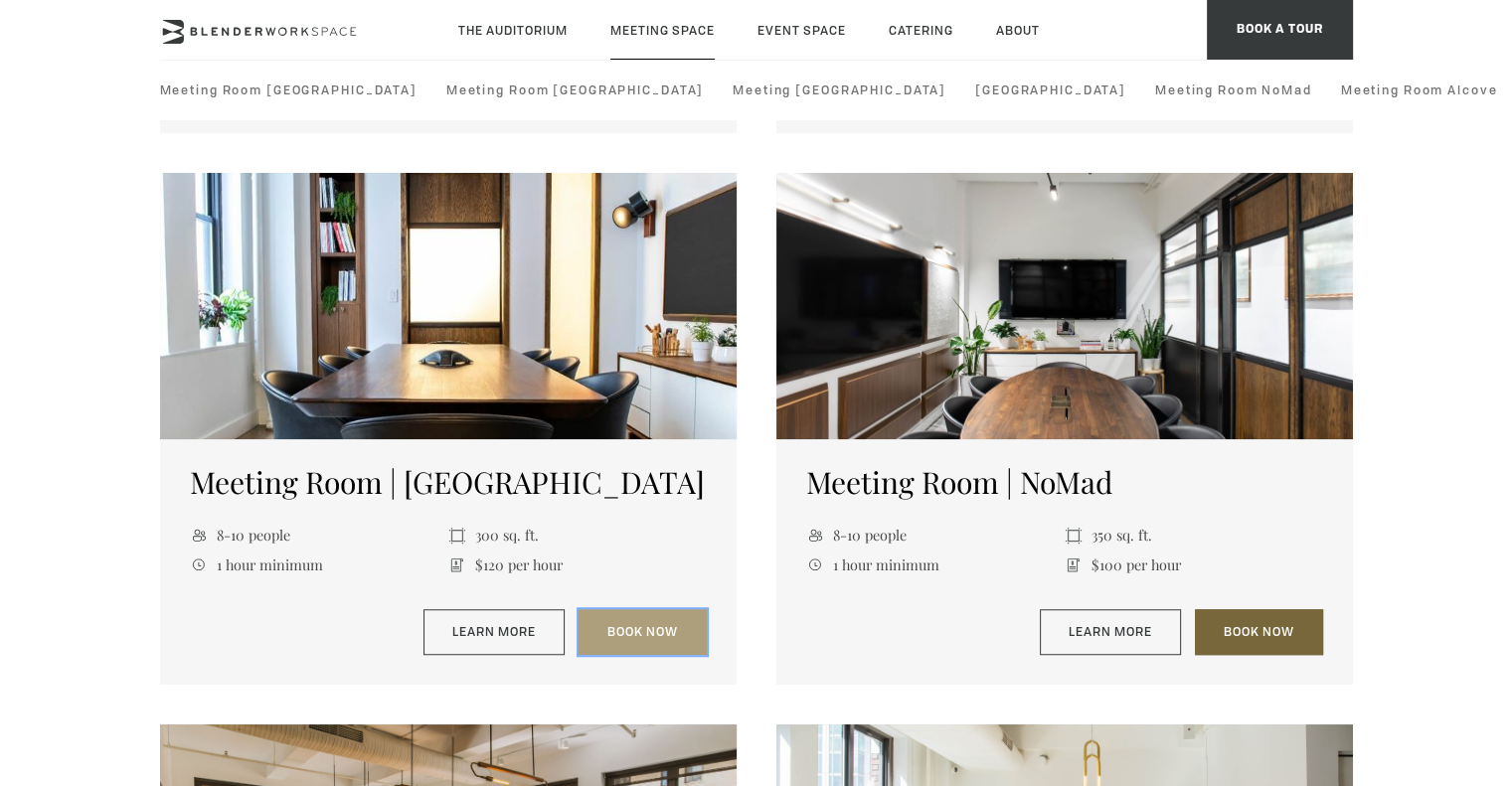 click on "Book Now" at bounding box center (642, 632) 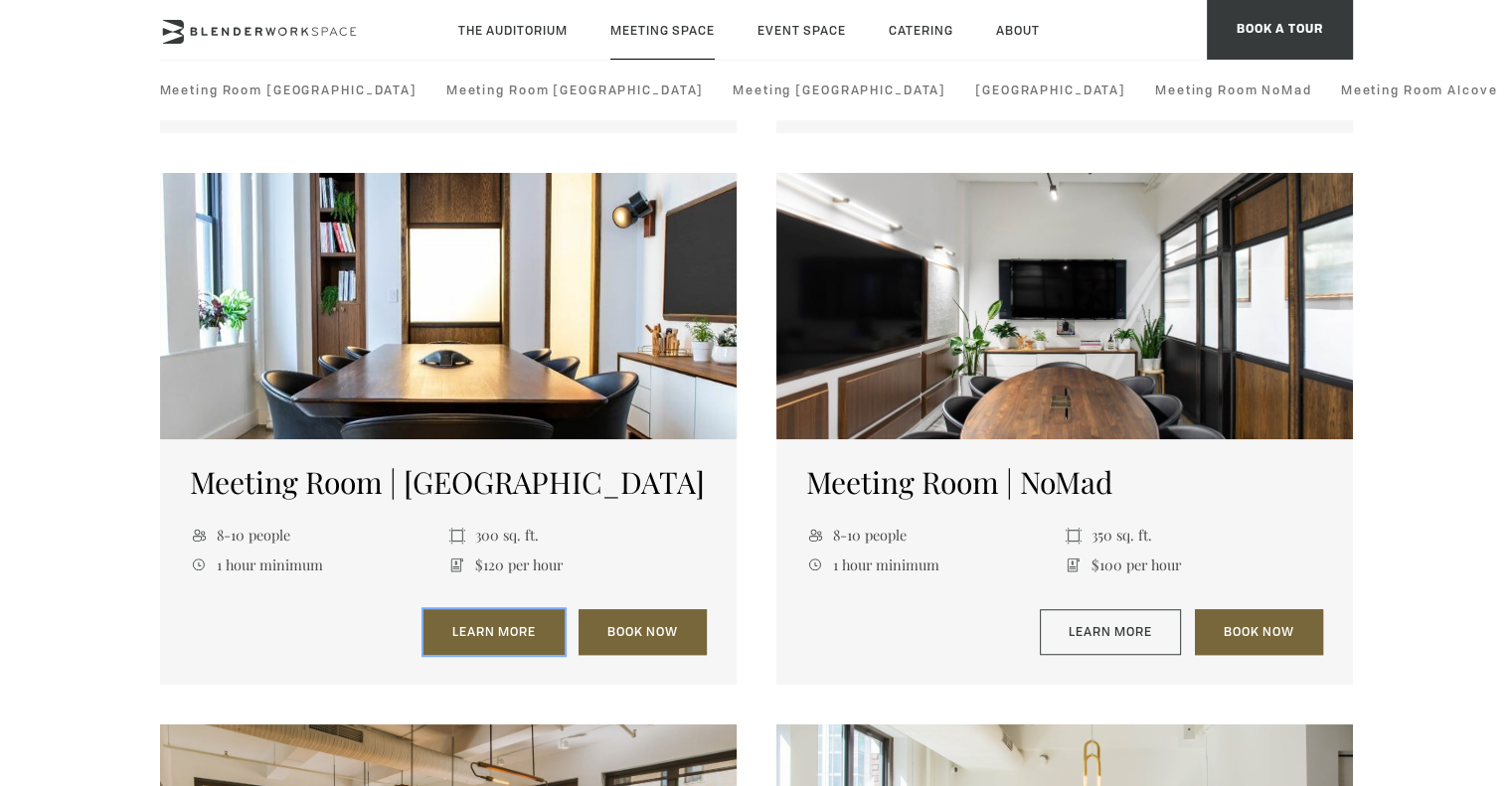 click on "Learn More" at bounding box center (494, 632) 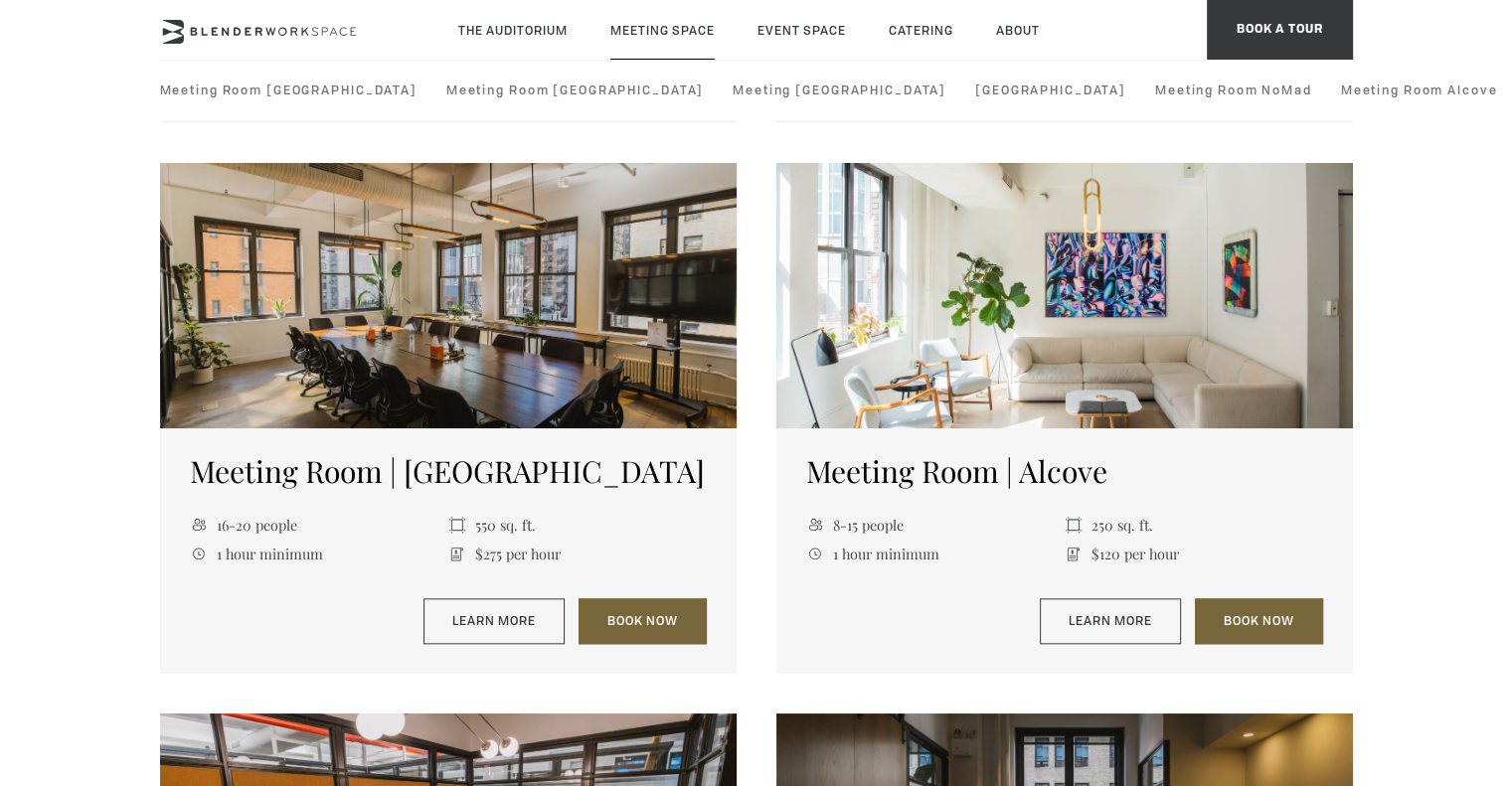 scroll, scrollTop: 1888, scrollLeft: 0, axis: vertical 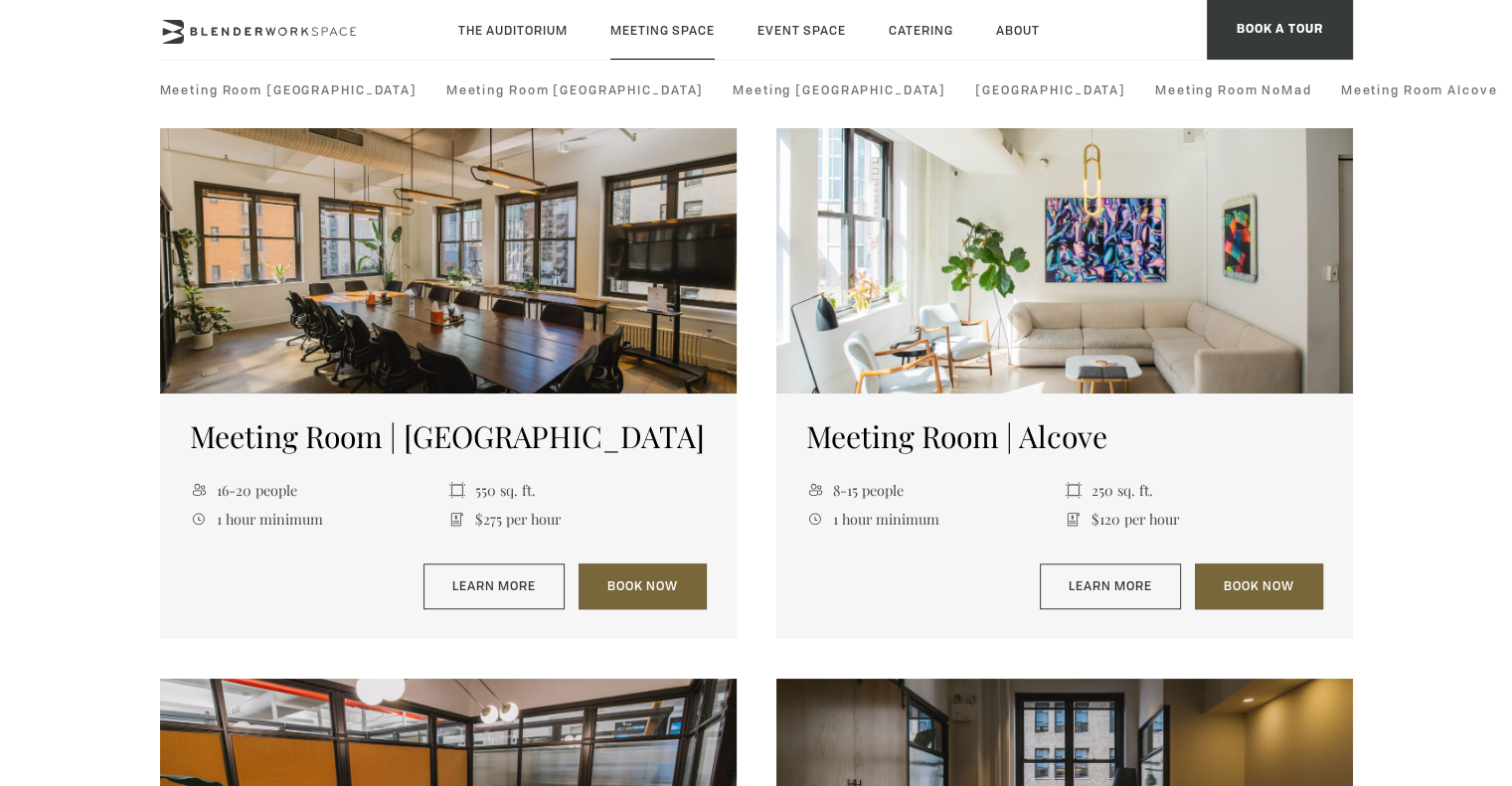 click at bounding box center [448, 261] 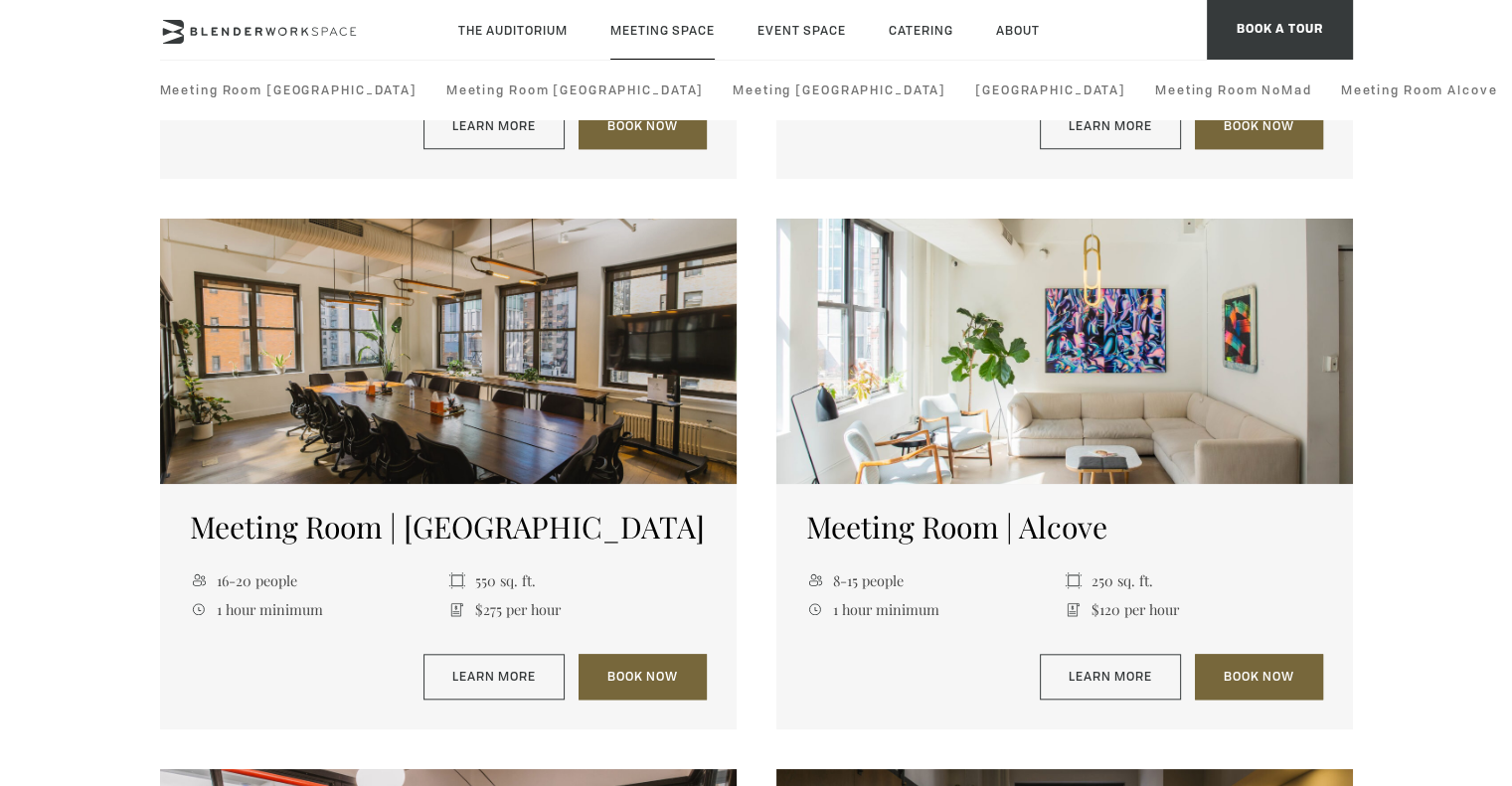 scroll, scrollTop: 1789, scrollLeft: 0, axis: vertical 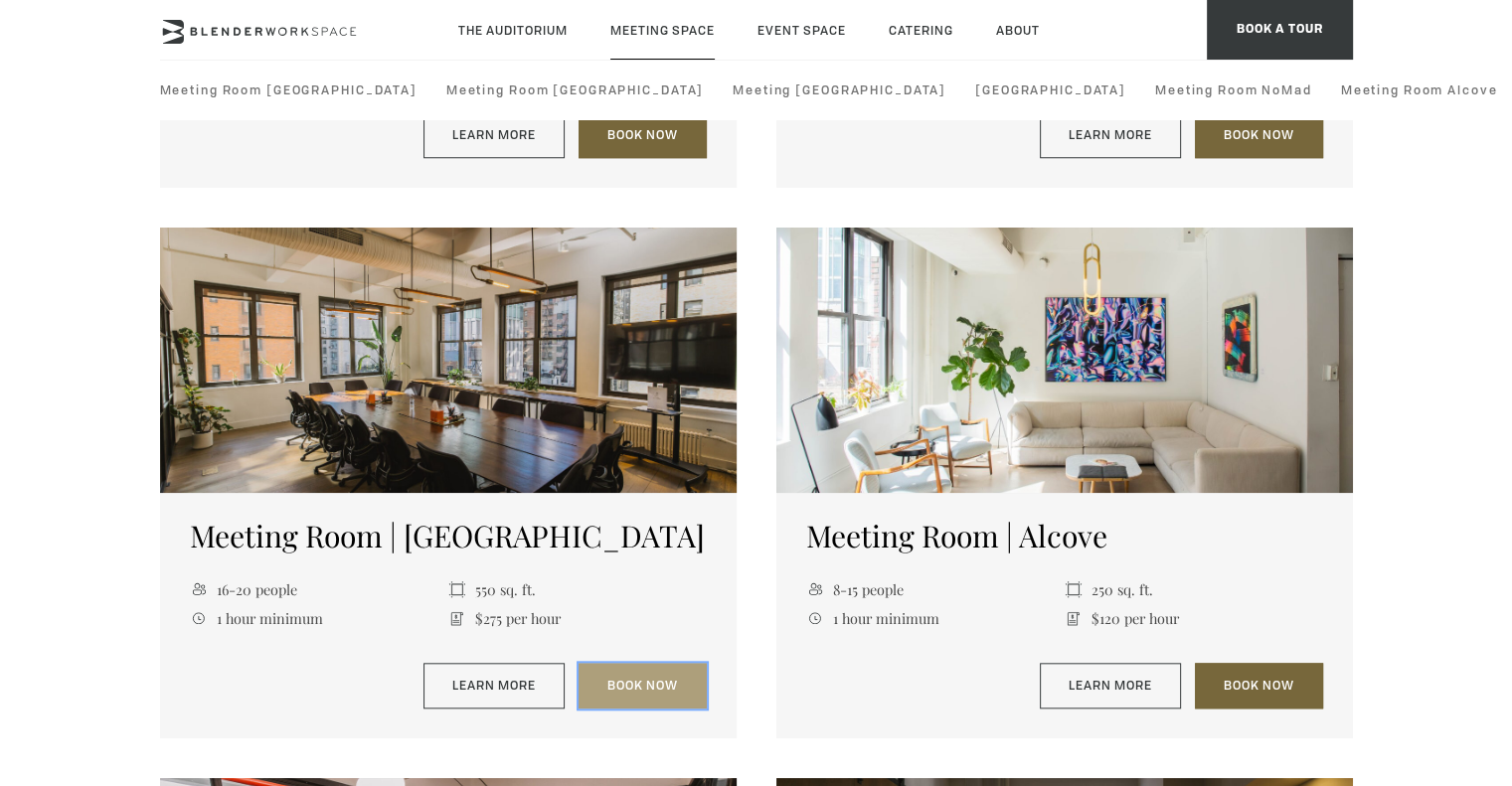 click on "Book Now" at bounding box center [642, 686] 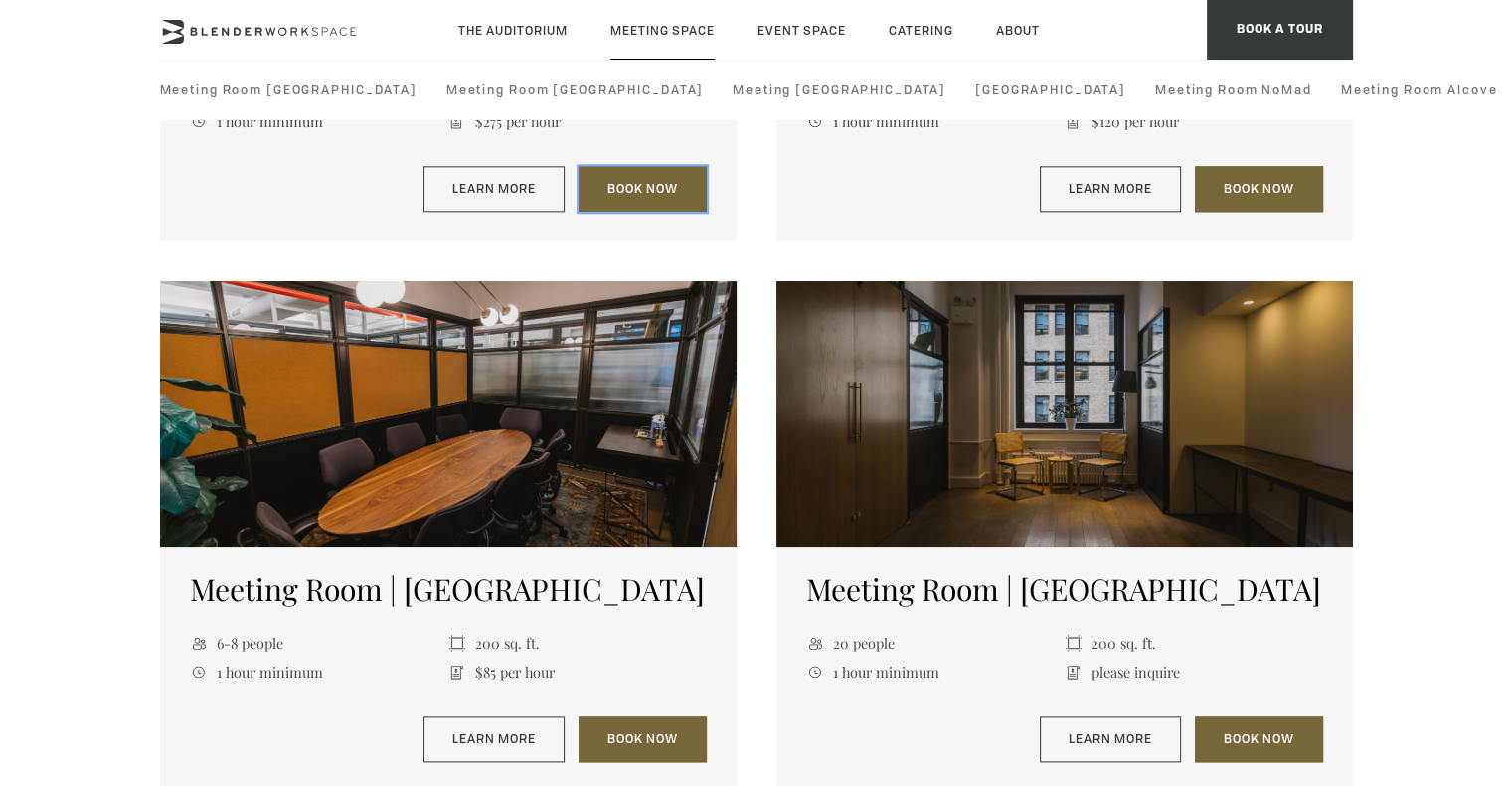 scroll, scrollTop: 1789, scrollLeft: 0, axis: vertical 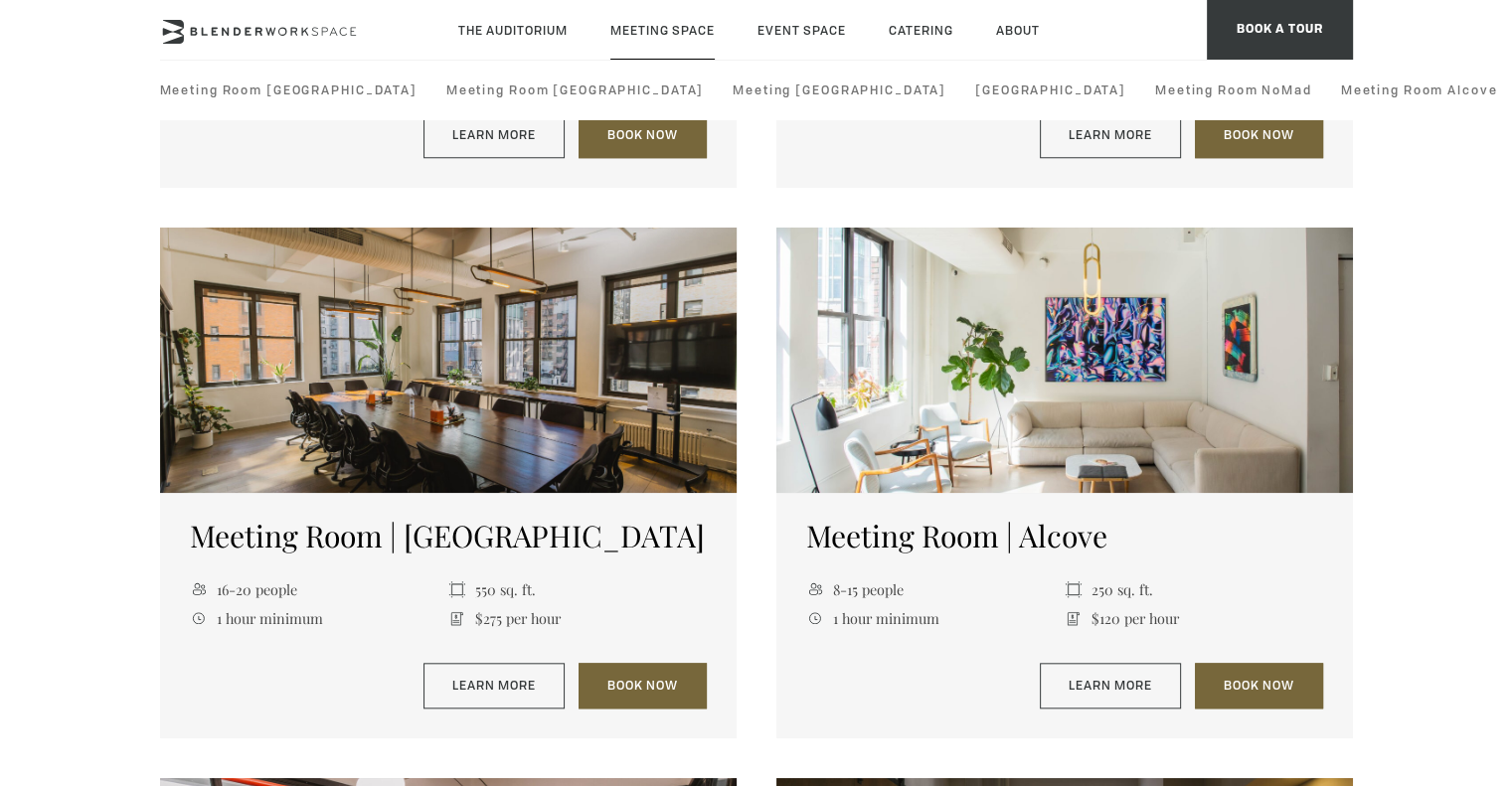 click at bounding box center [448, 361] 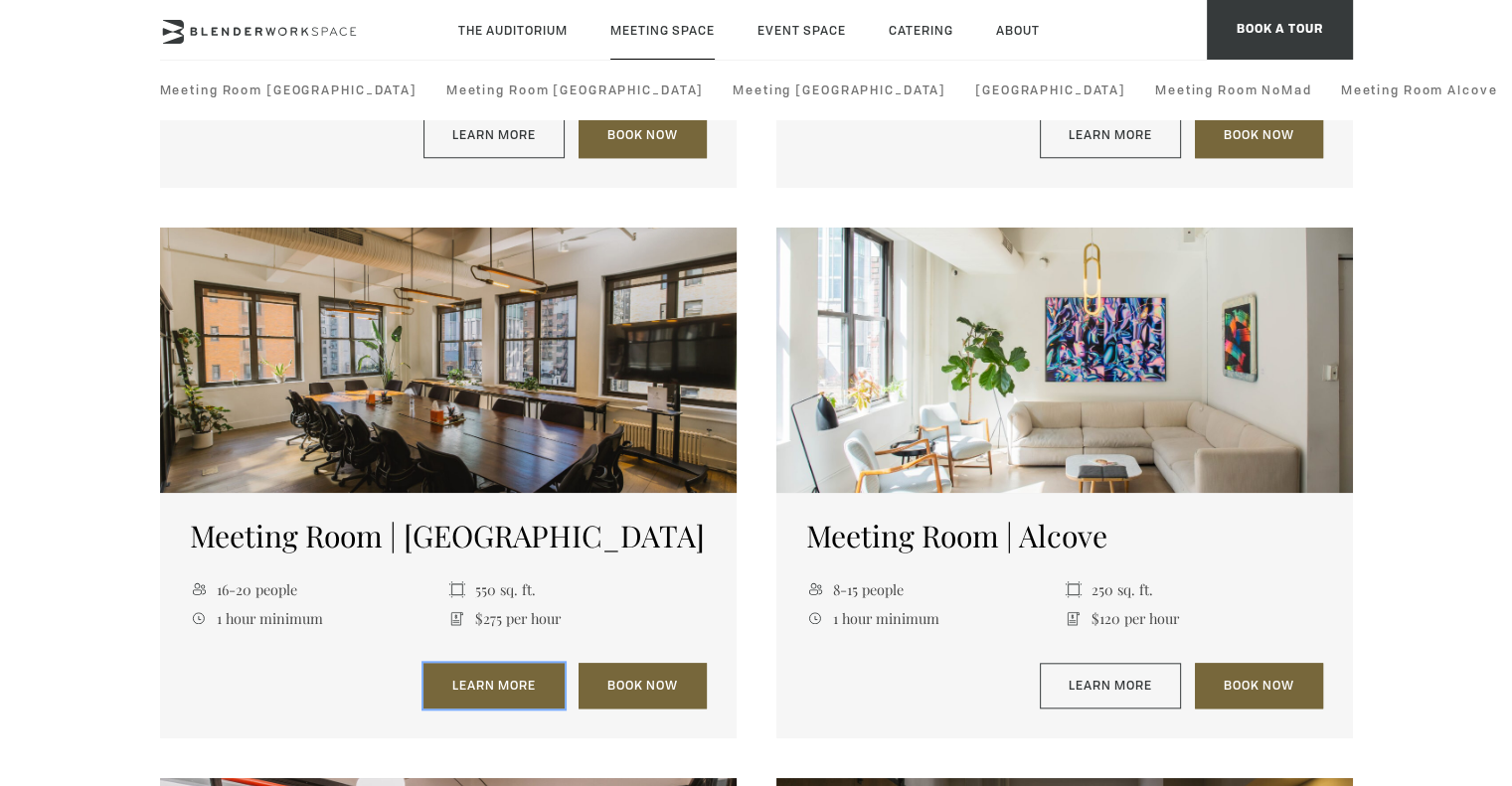 click on "Learn More" at bounding box center (494, 686) 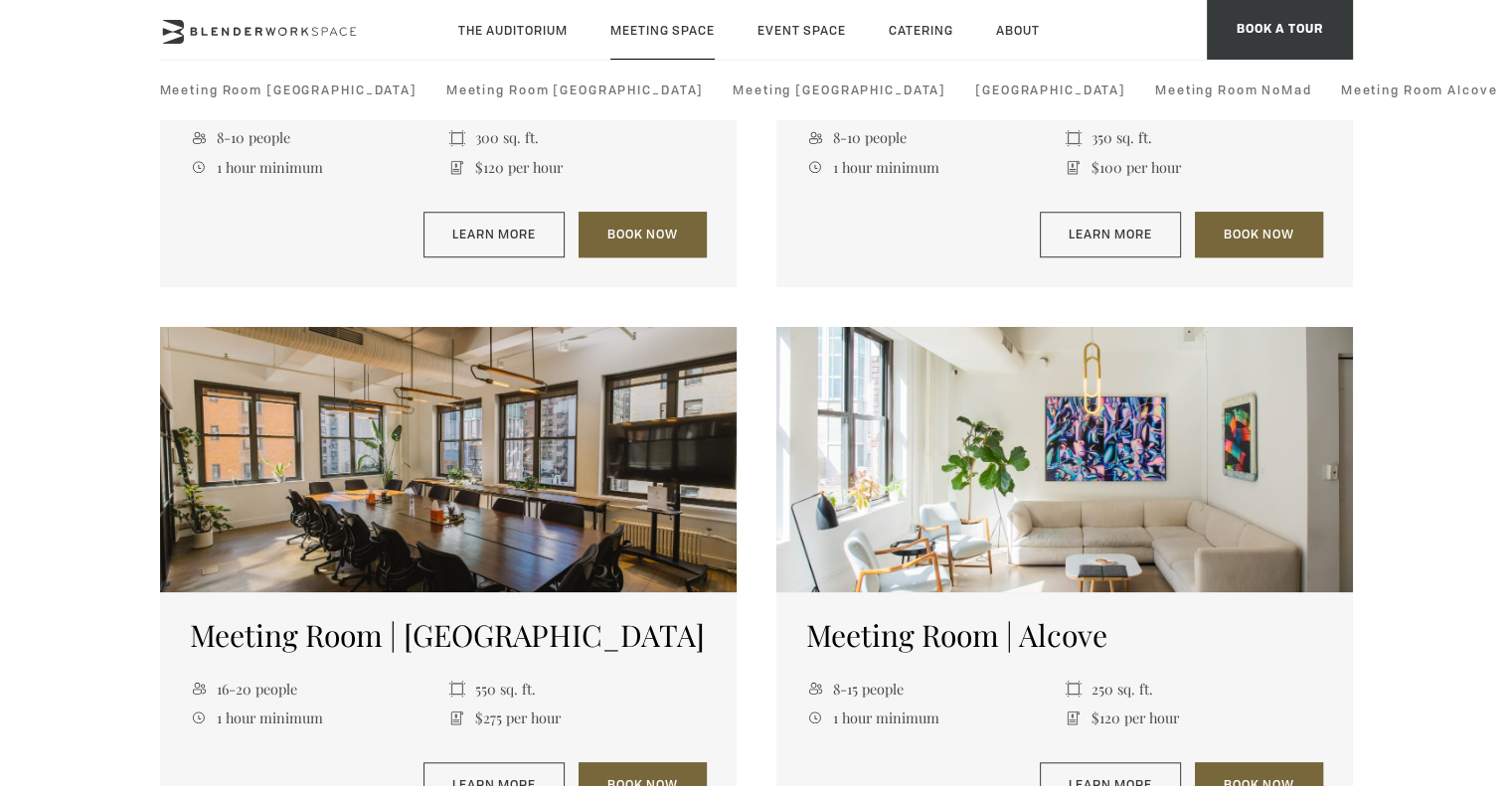 scroll, scrollTop: 1789, scrollLeft: 0, axis: vertical 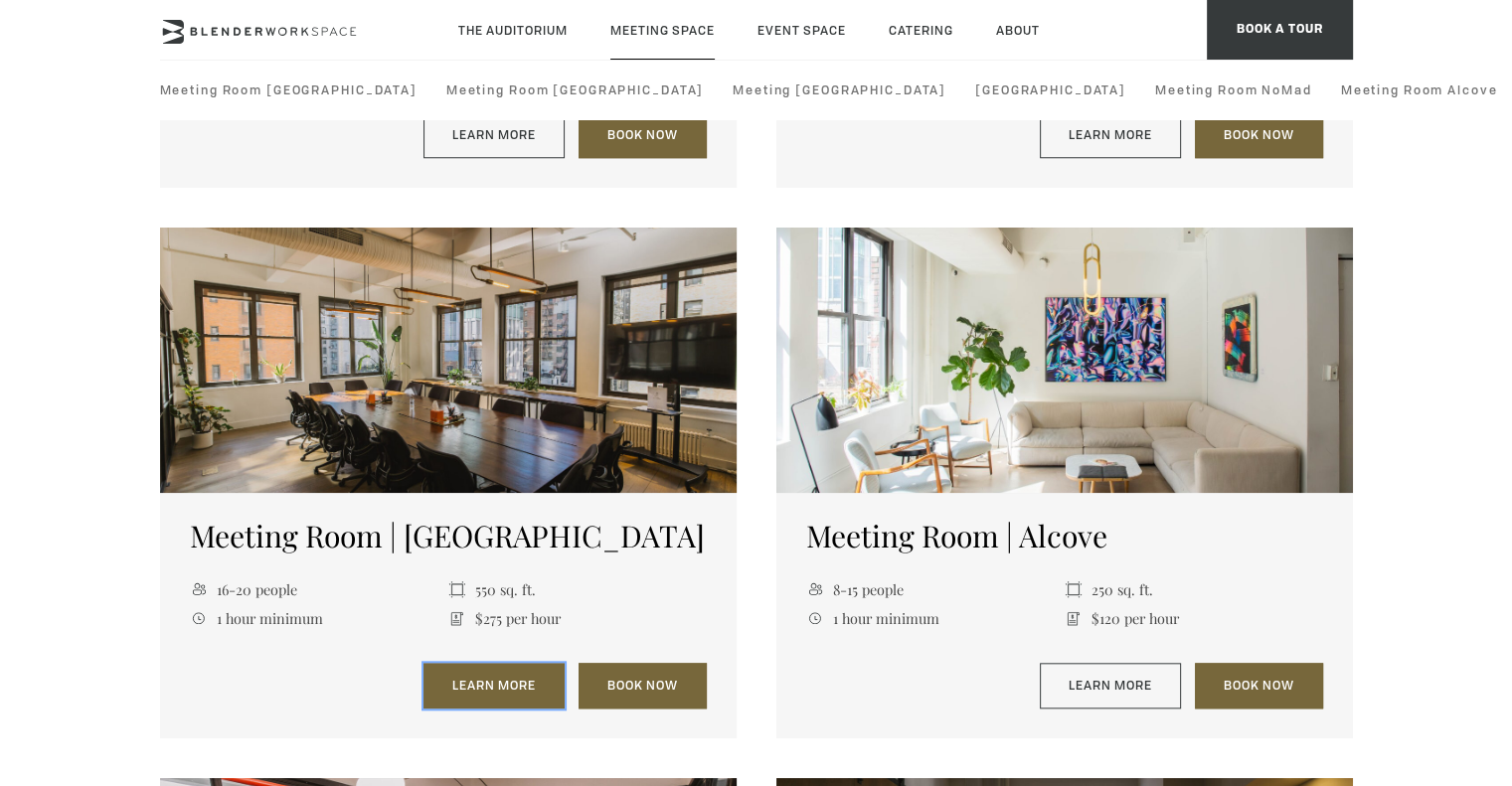click on "Learn More" at bounding box center [494, 686] 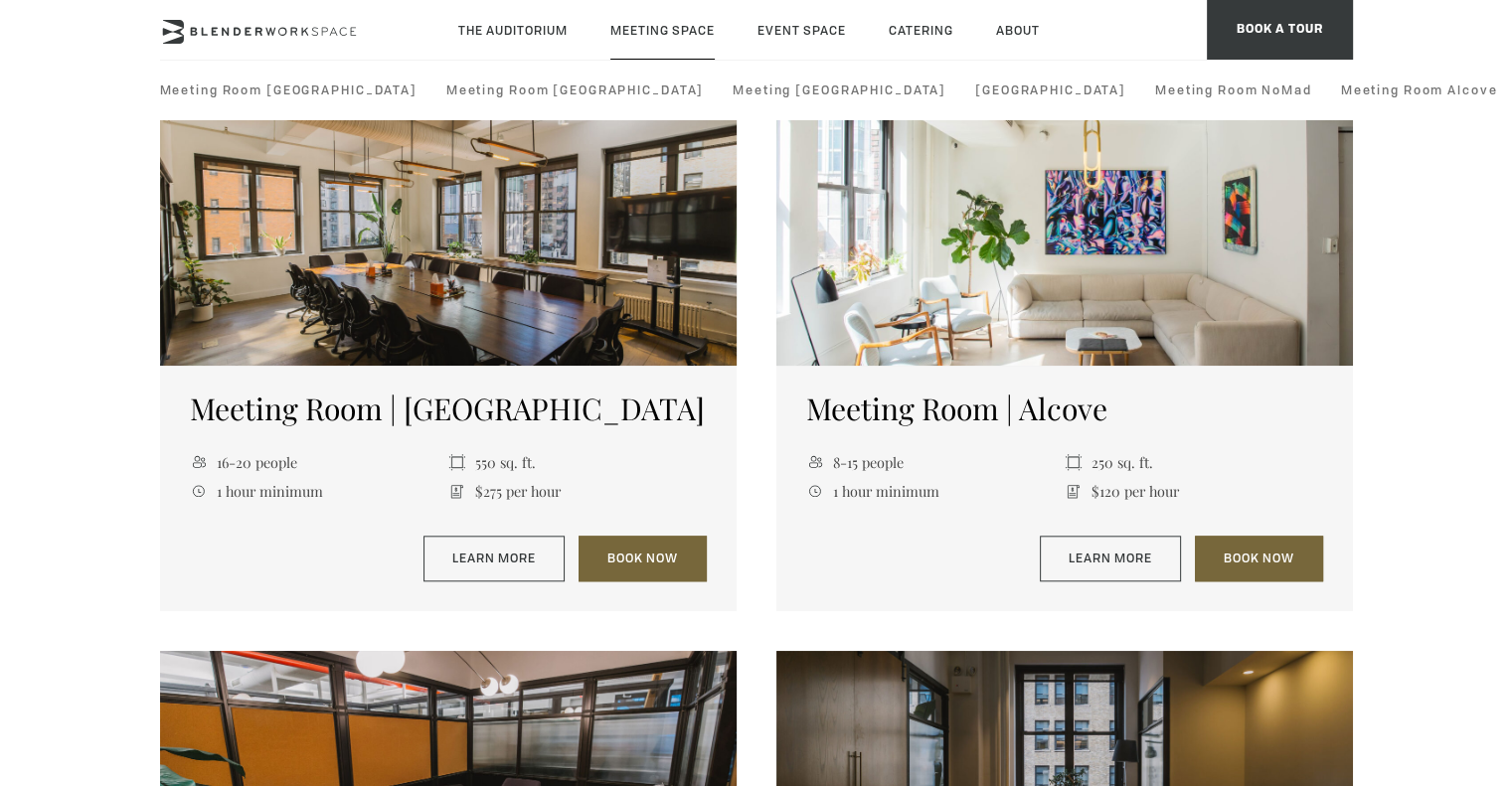 scroll, scrollTop: 1789, scrollLeft: 0, axis: vertical 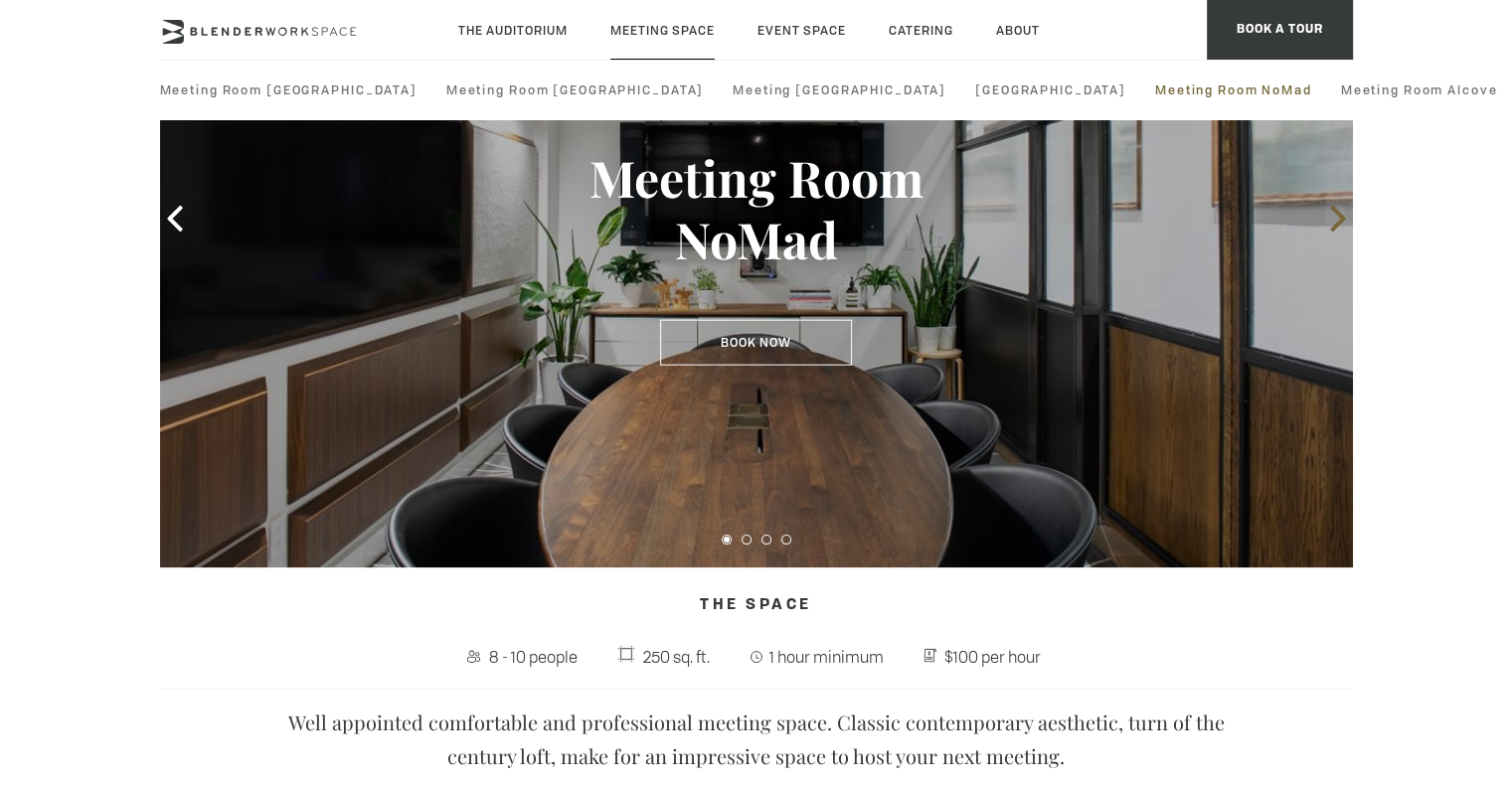 click 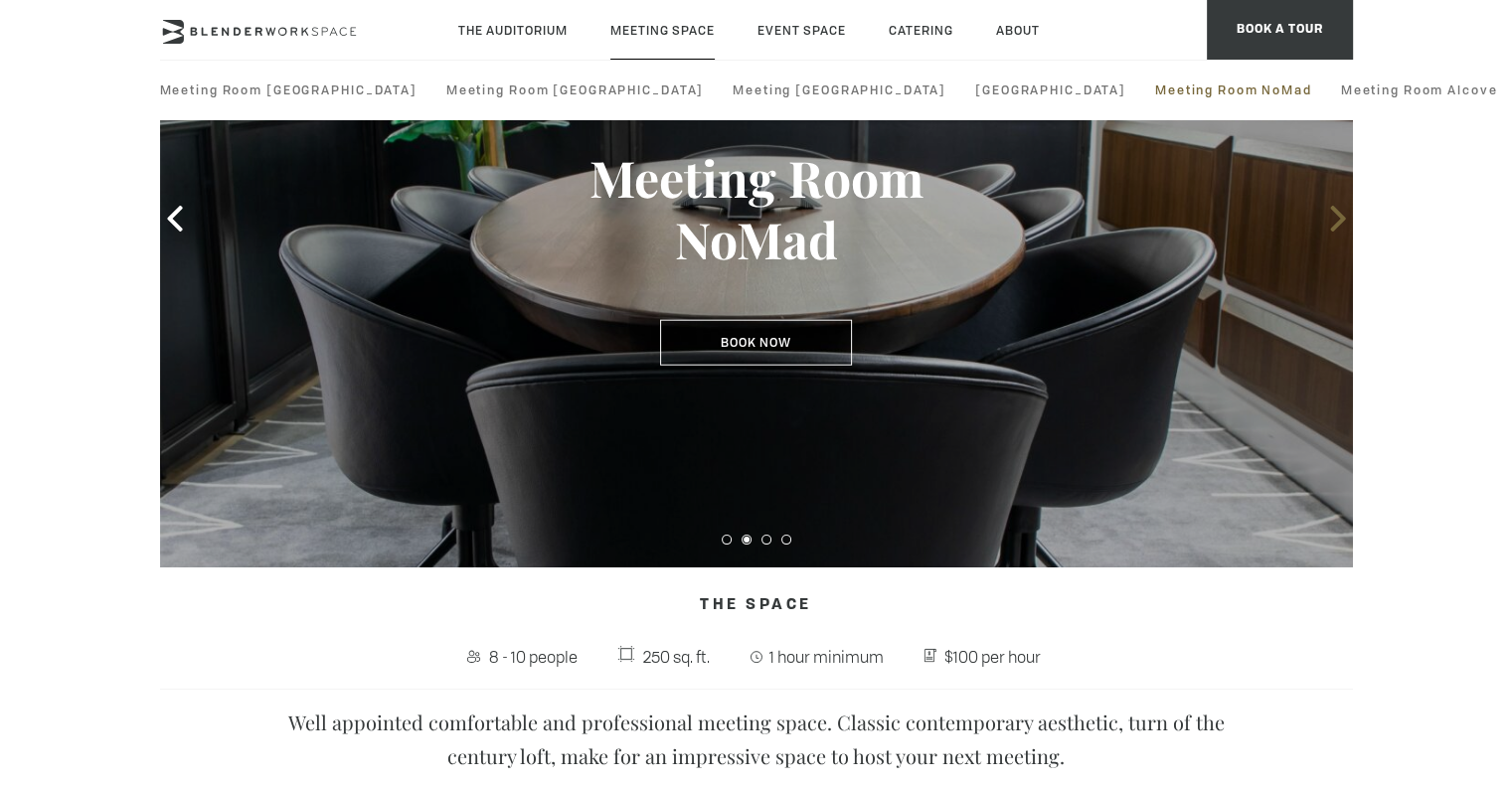 click 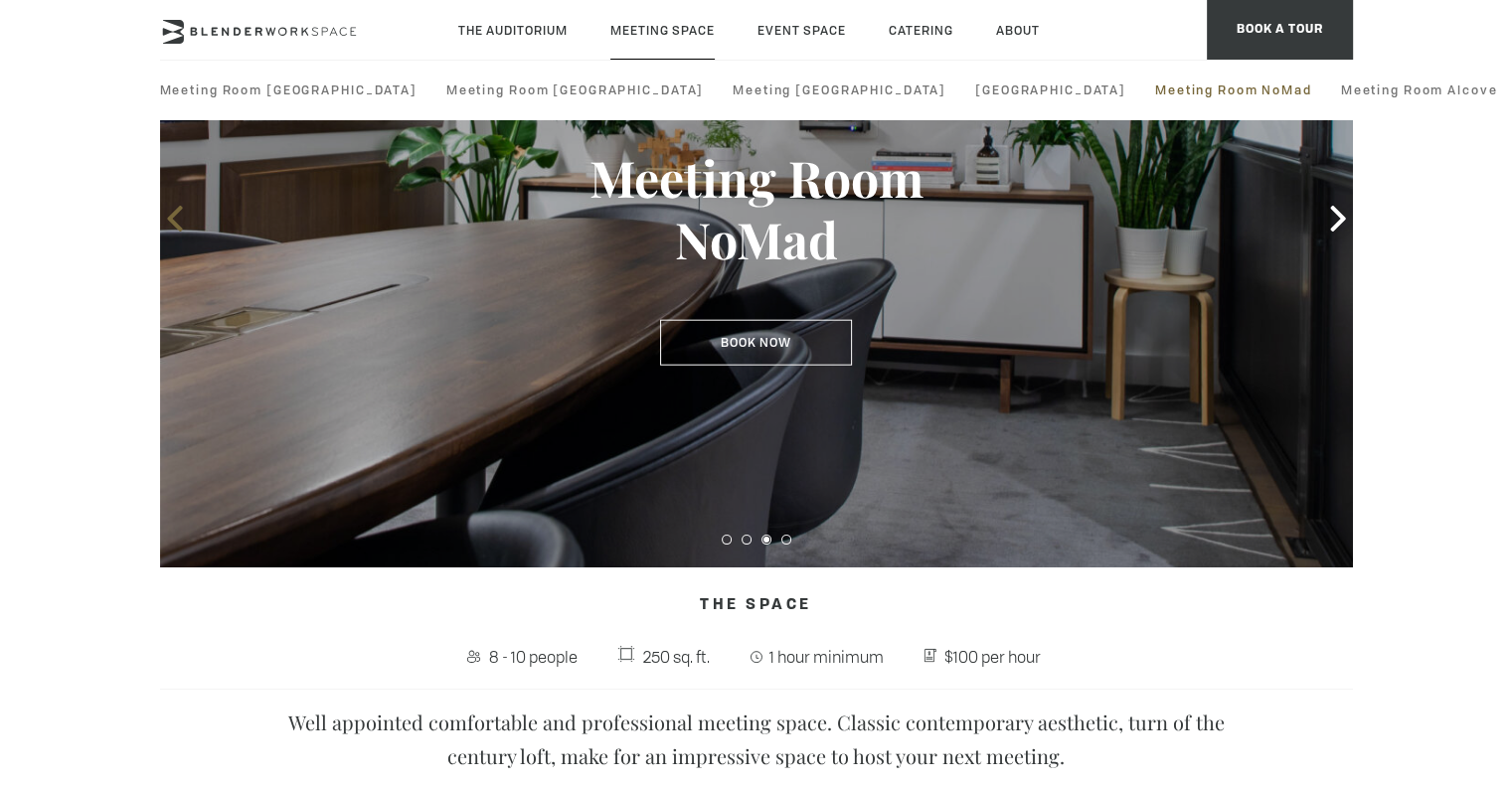 click 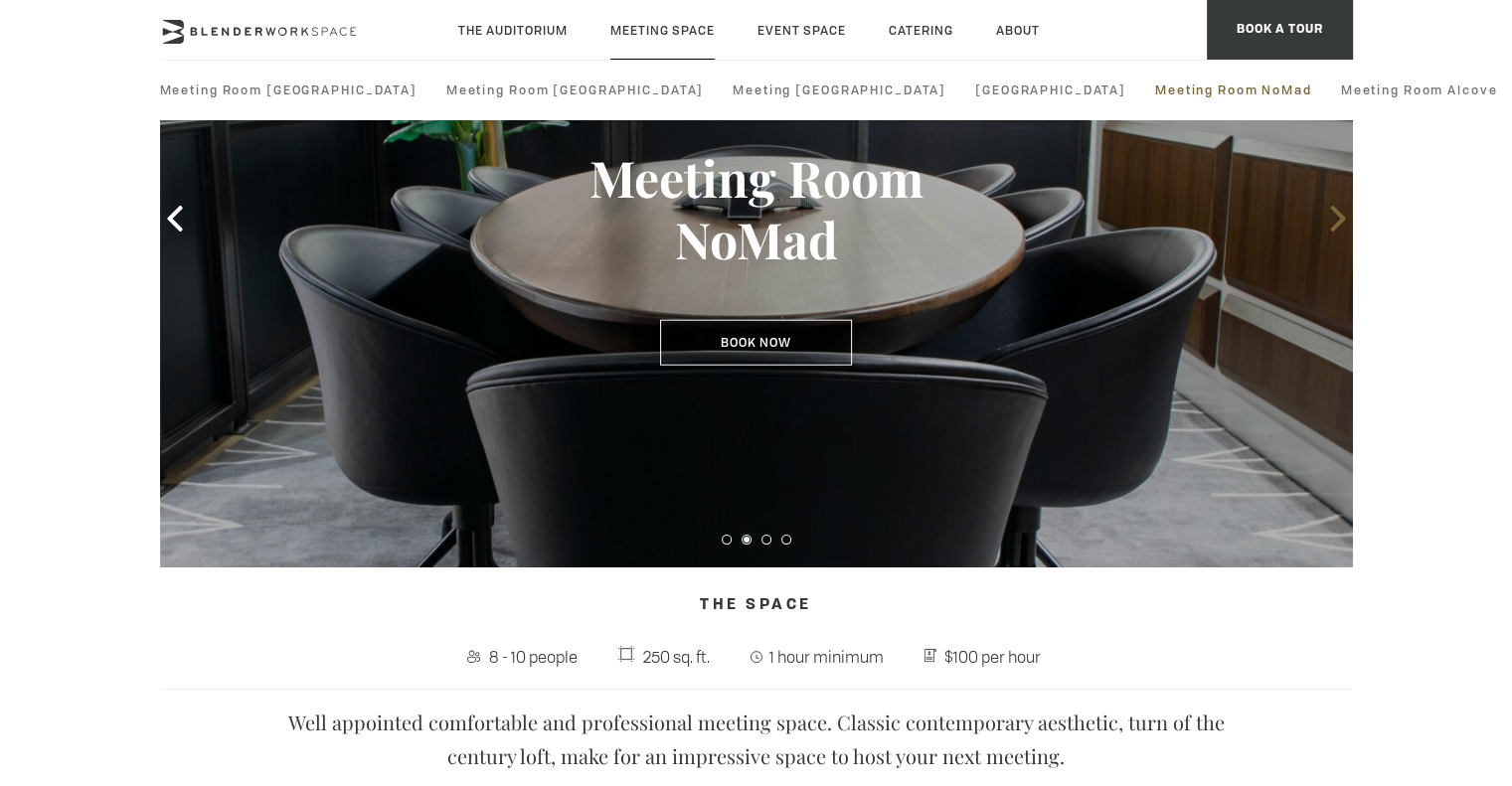 click 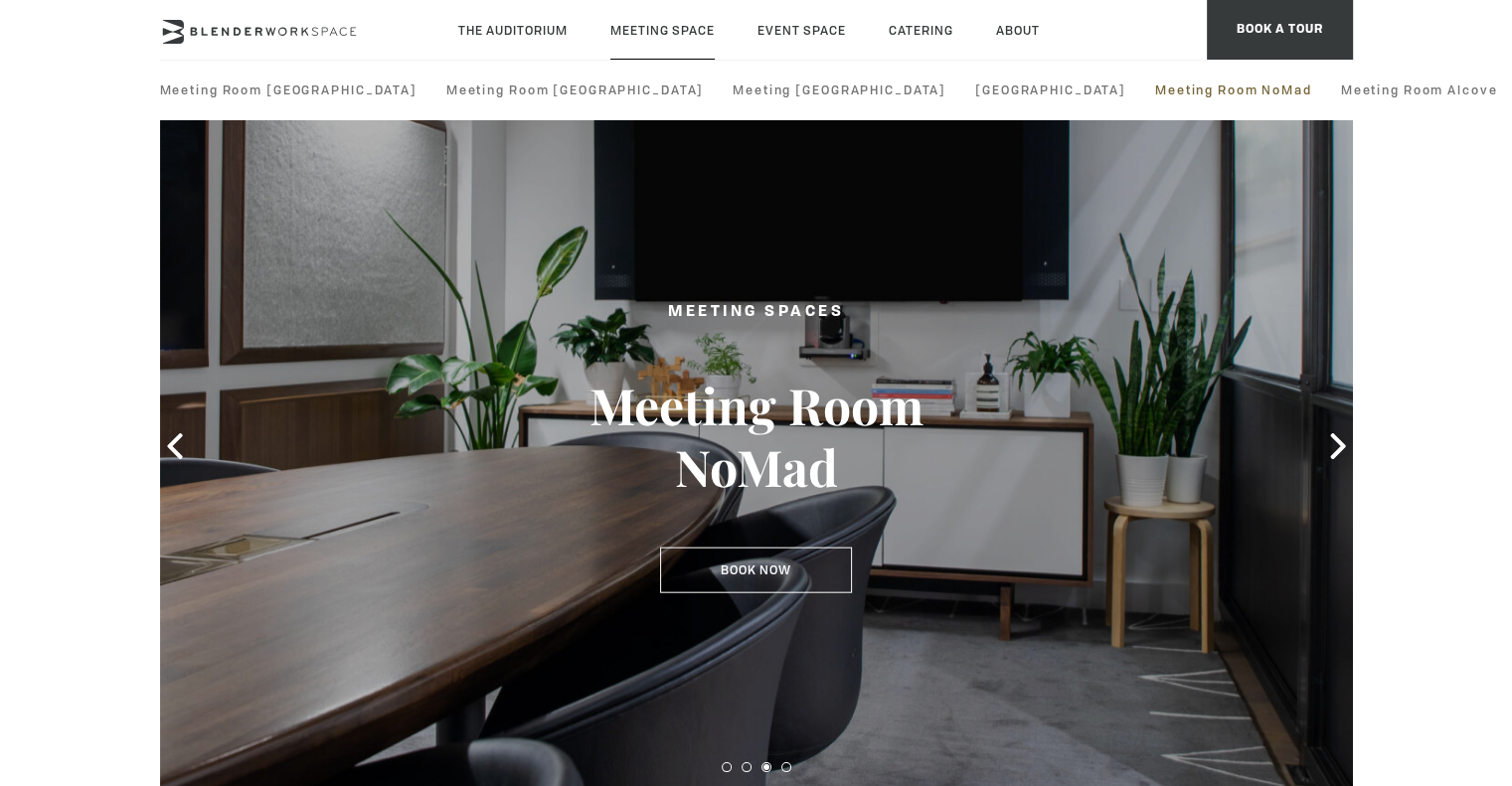 scroll, scrollTop: 0, scrollLeft: 0, axis: both 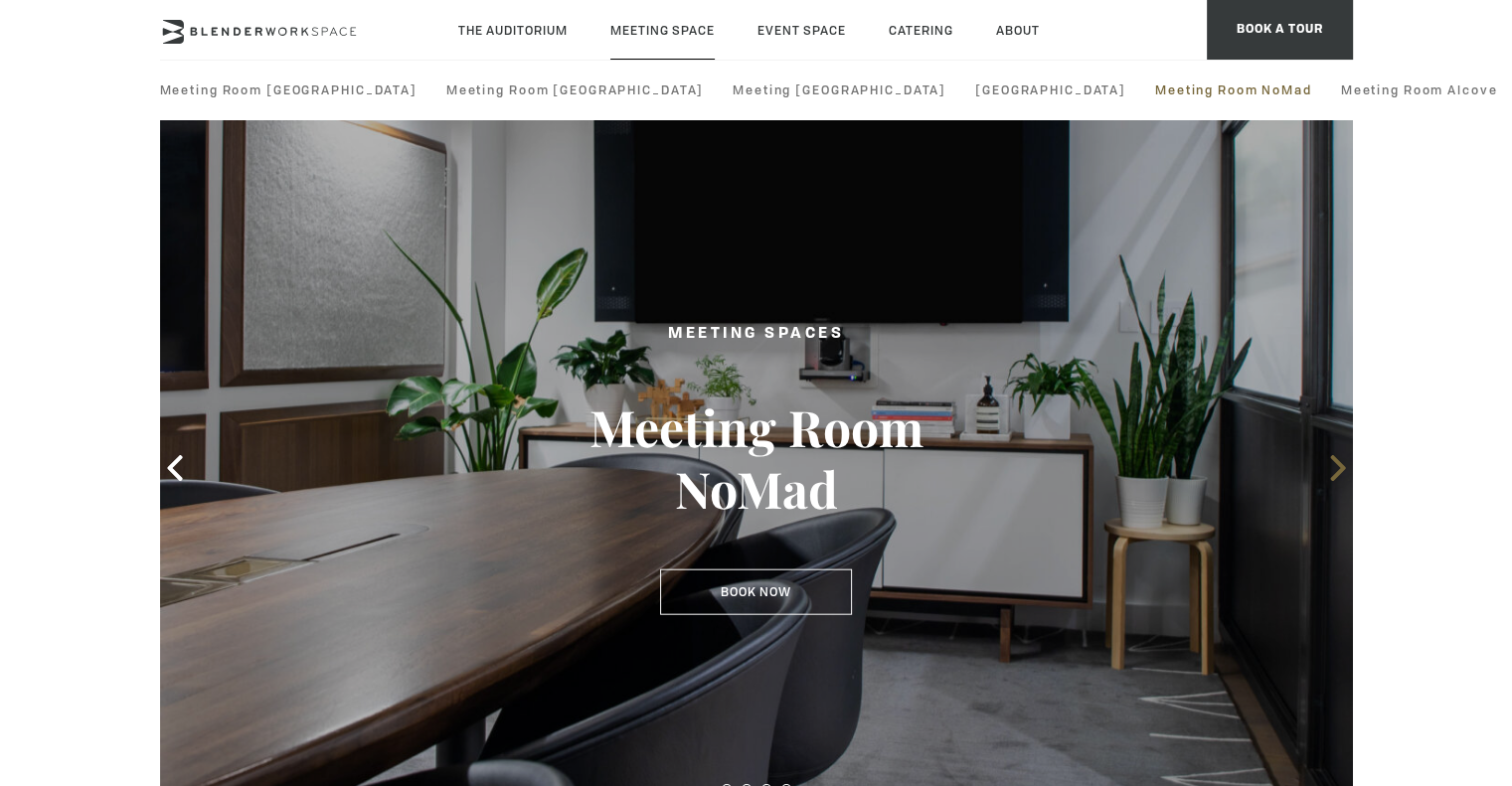 click 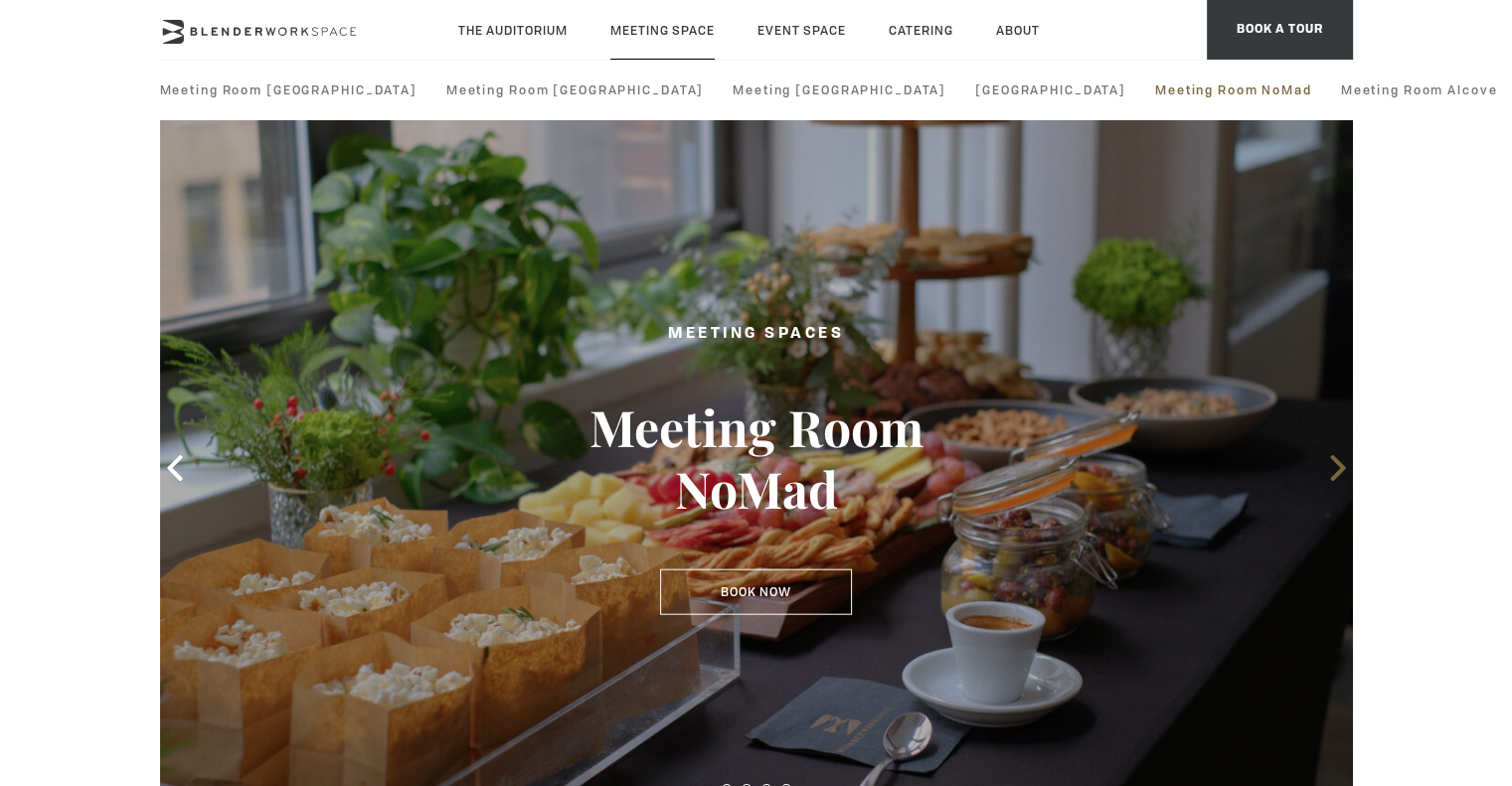 click 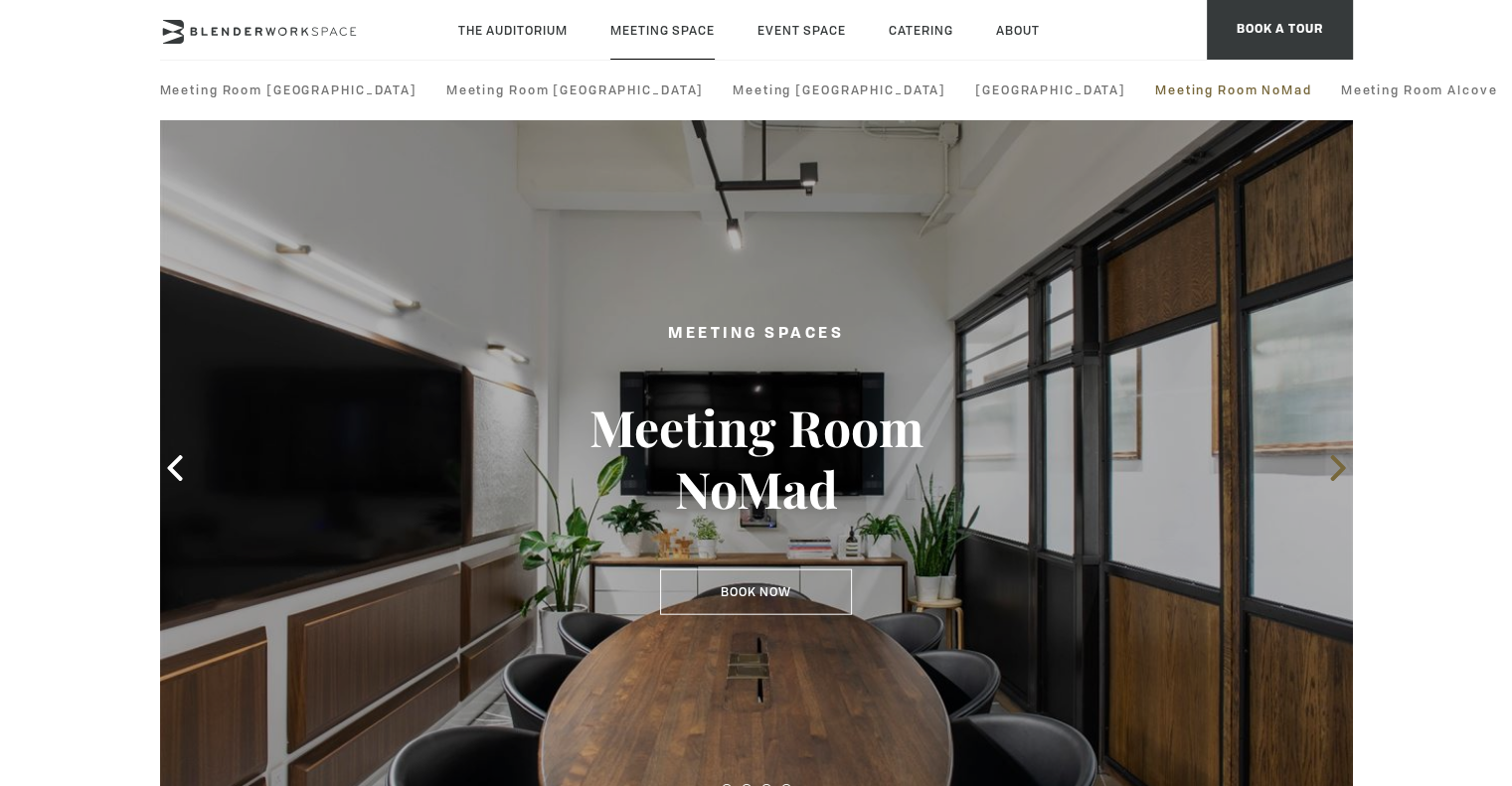 click 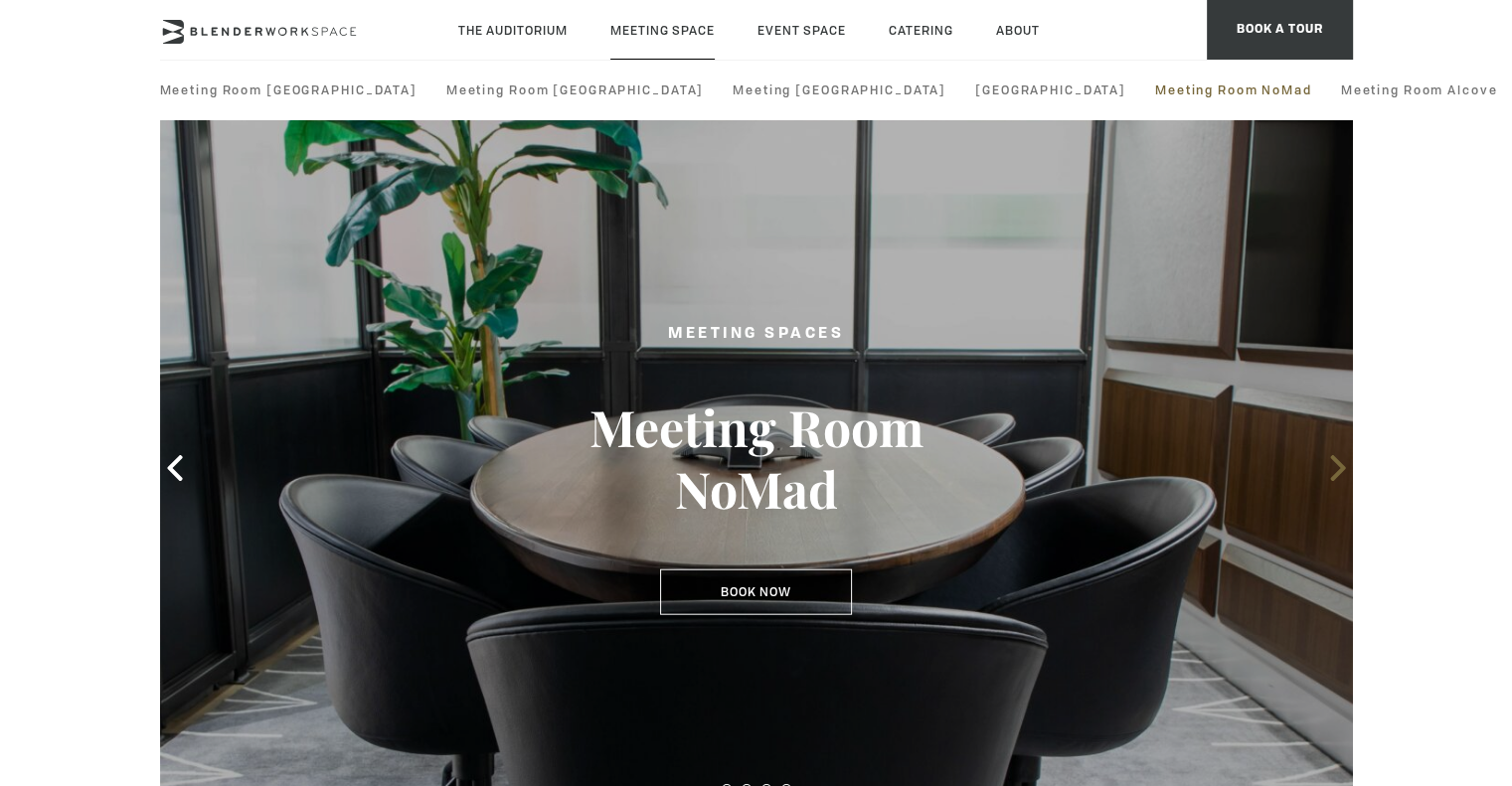click 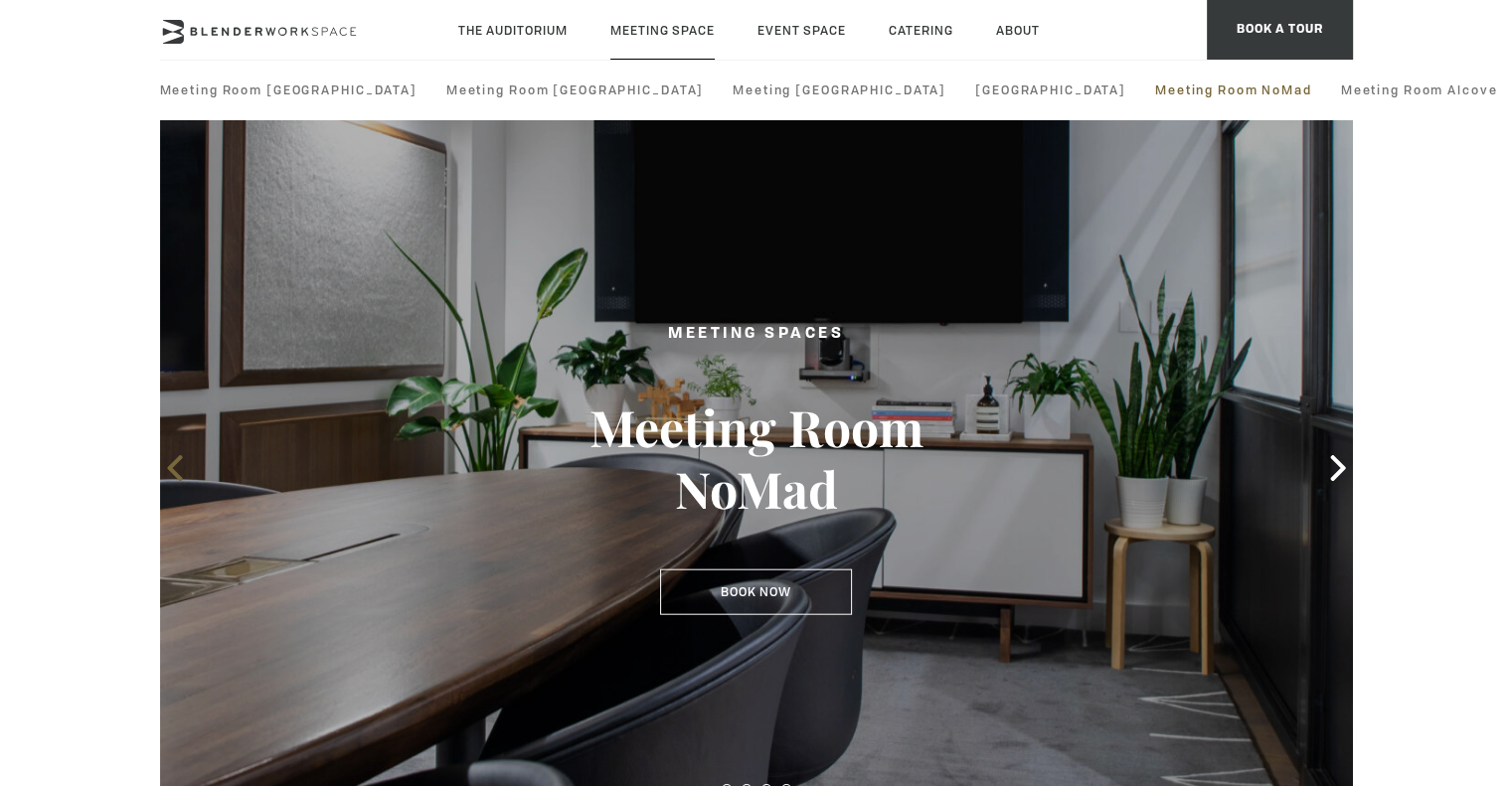 click 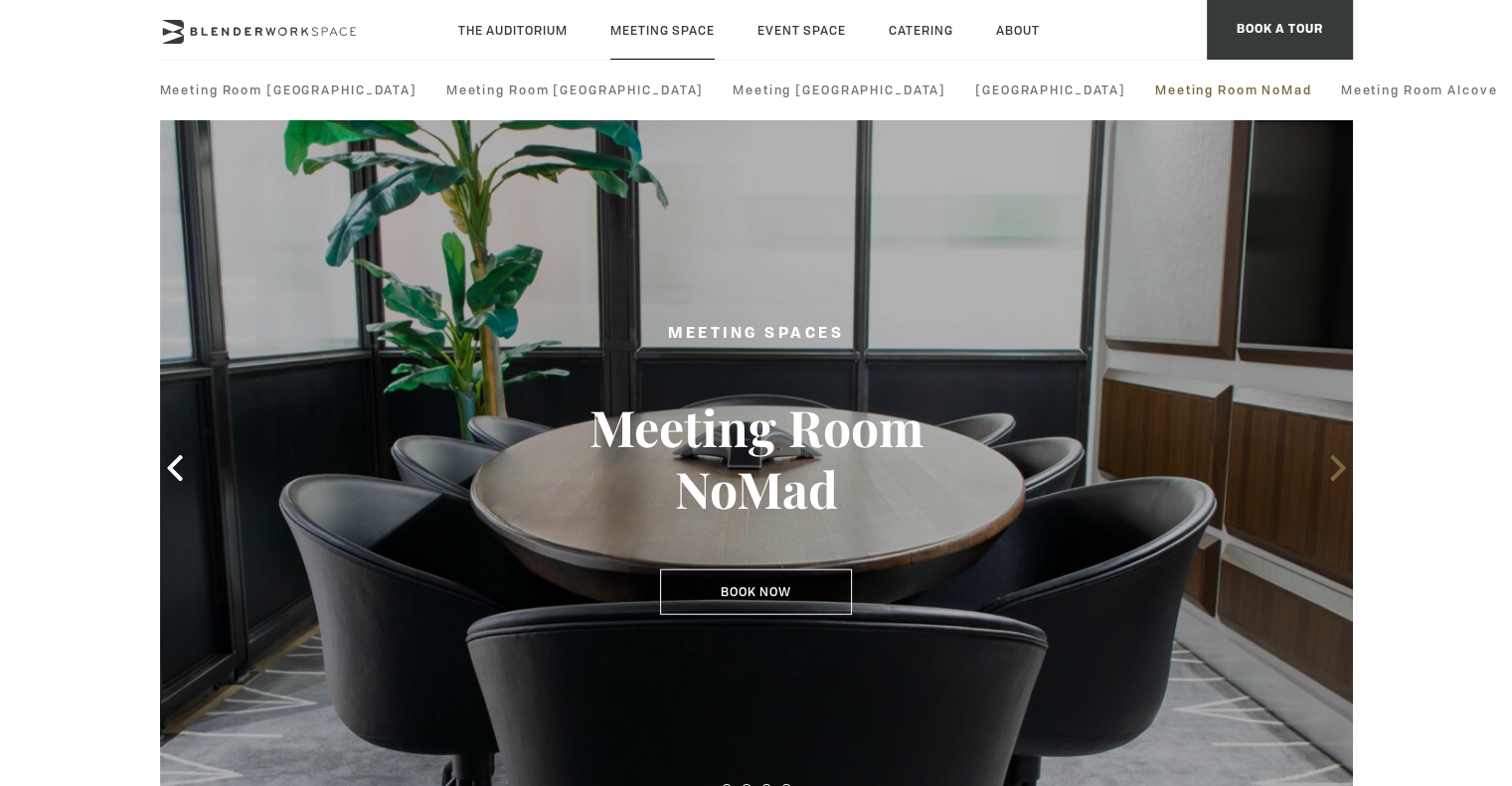 click 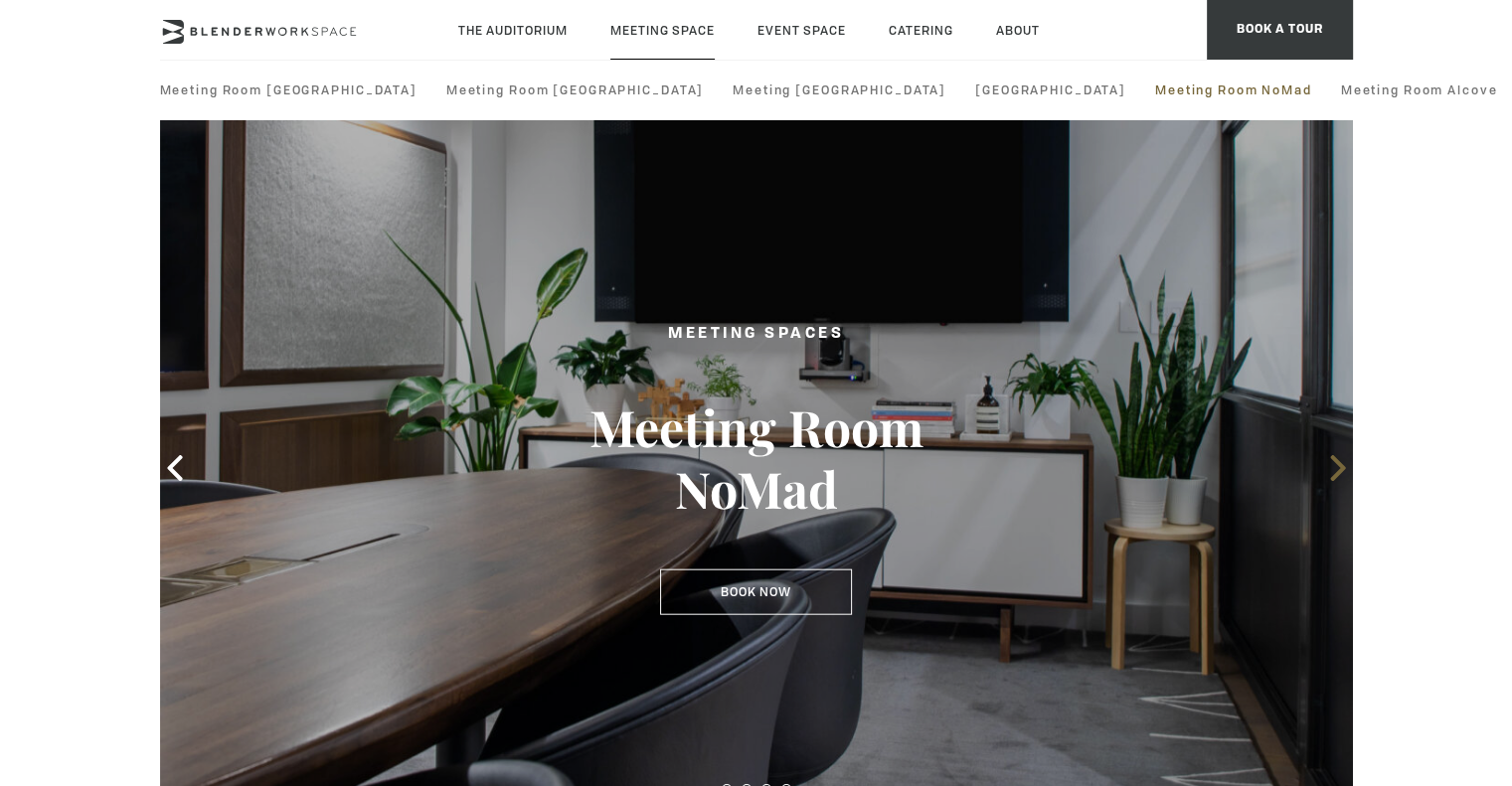 click 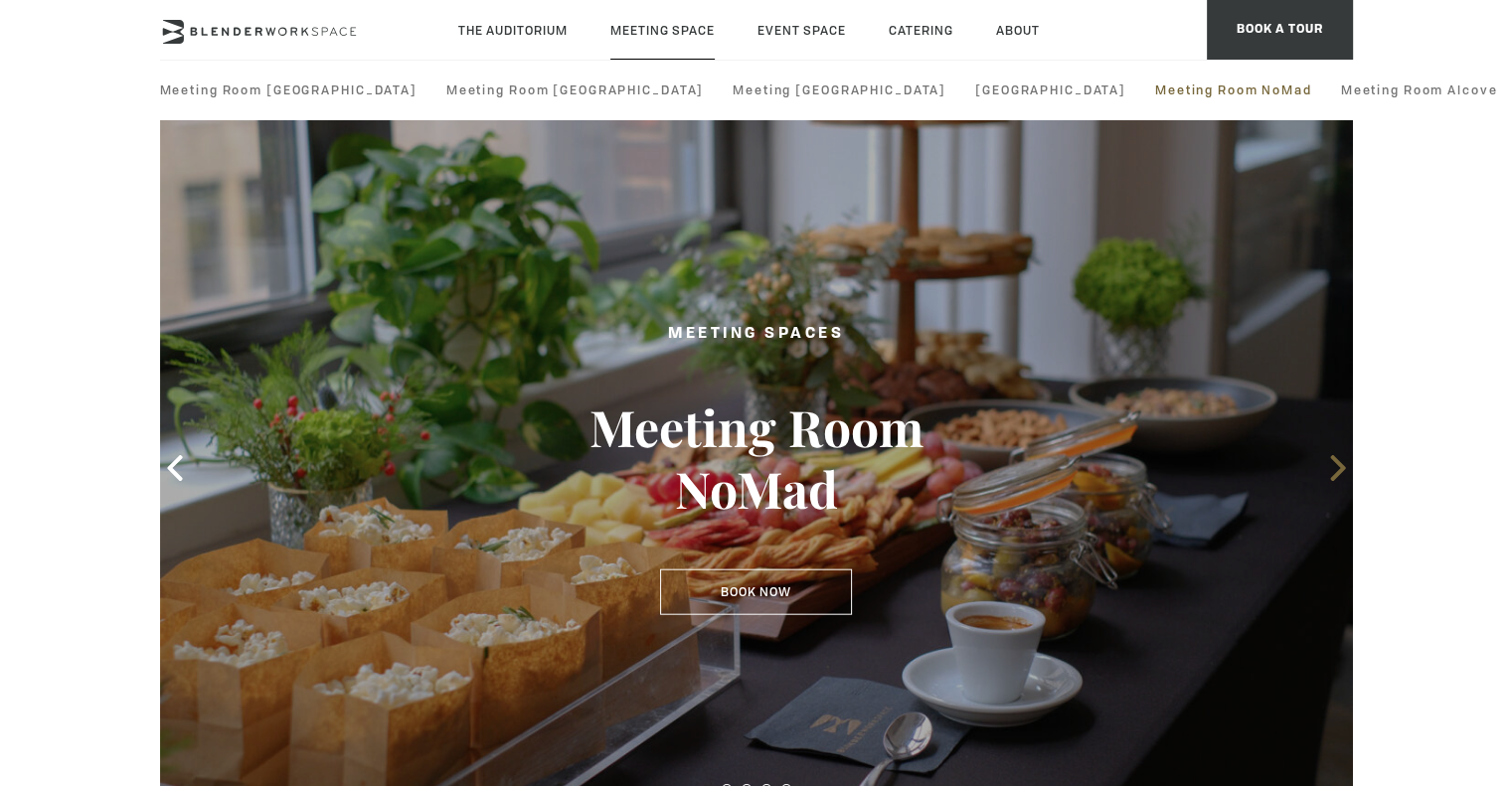 click 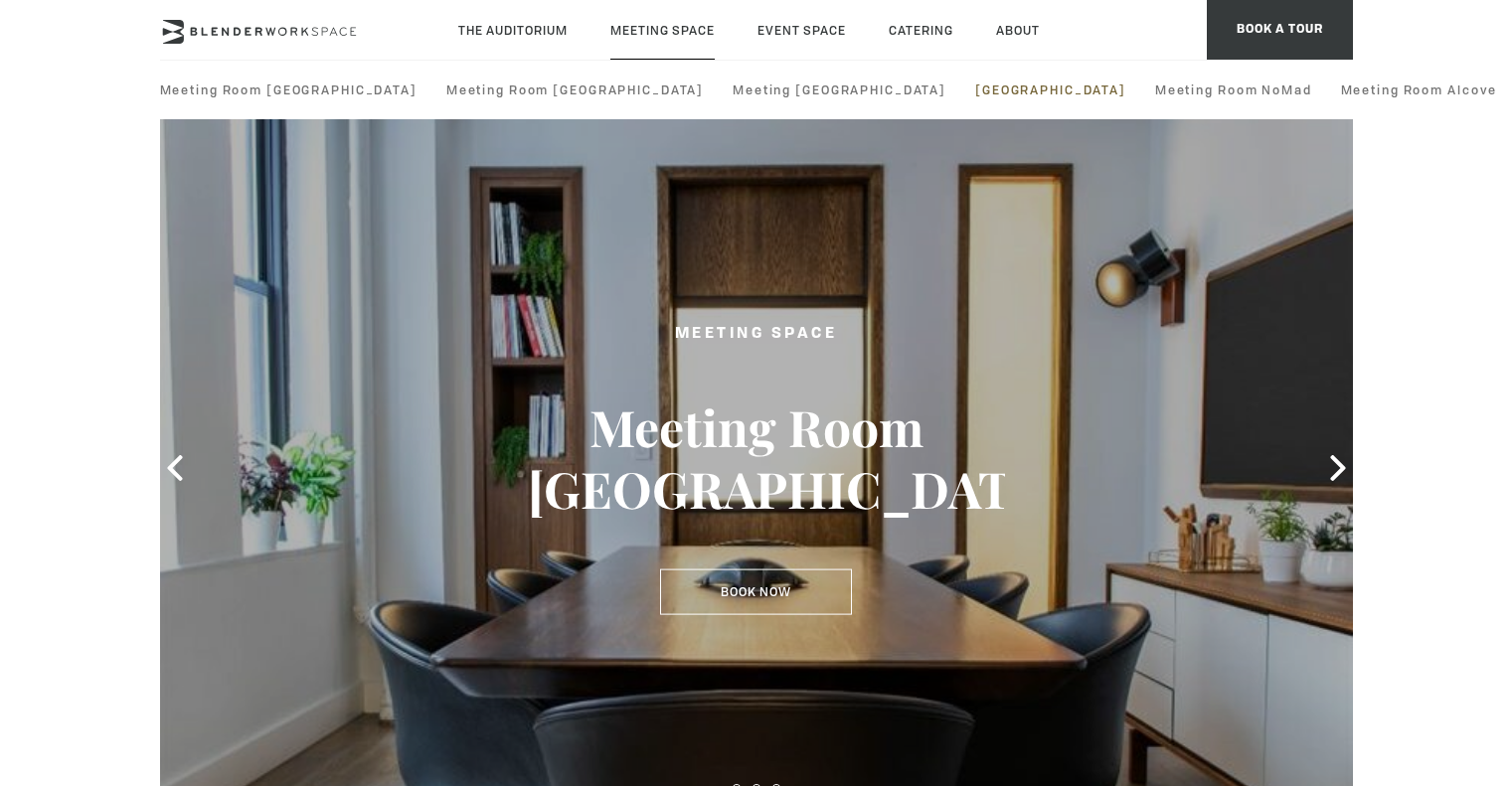 scroll, scrollTop: 0, scrollLeft: 0, axis: both 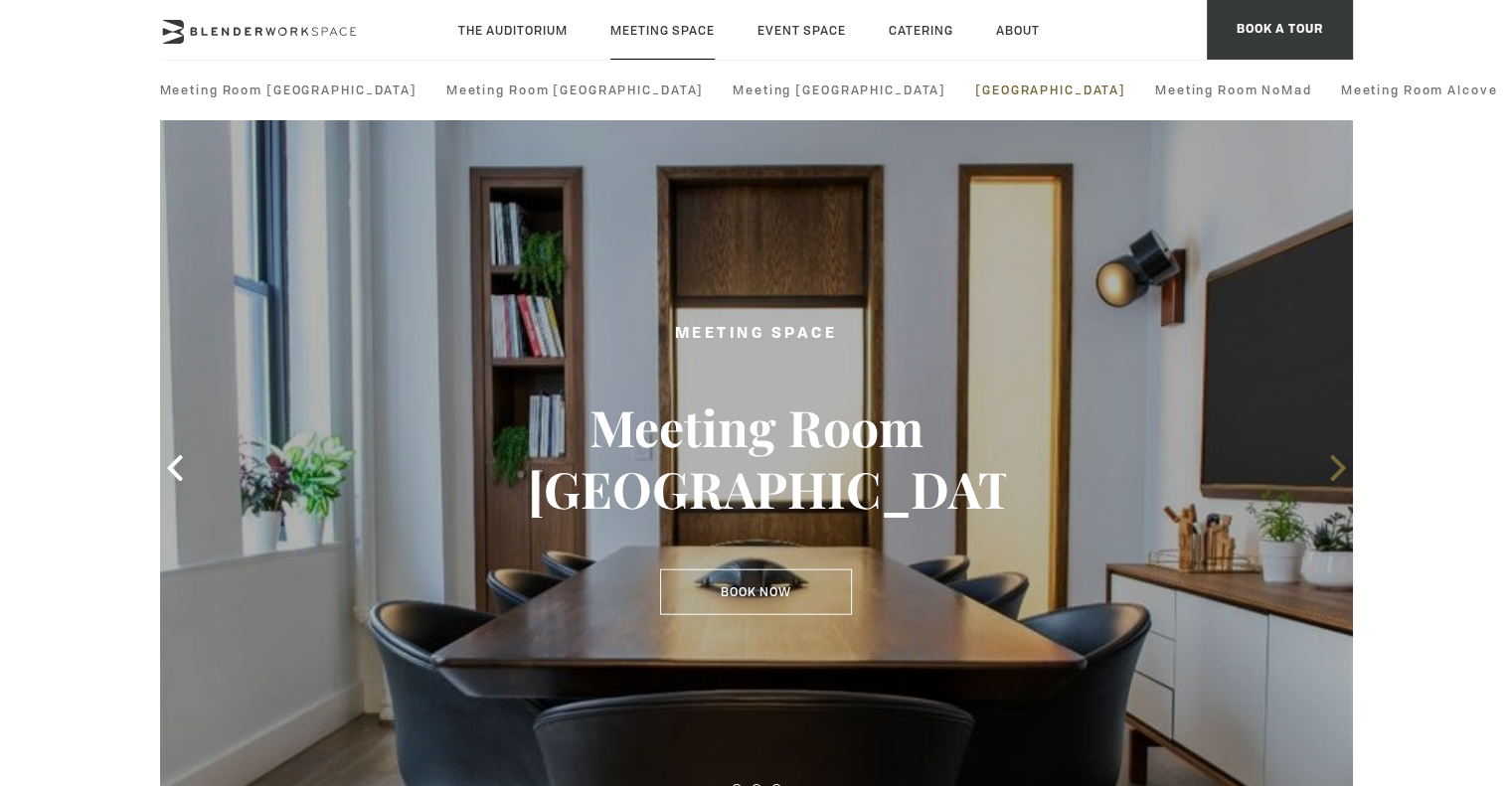 click 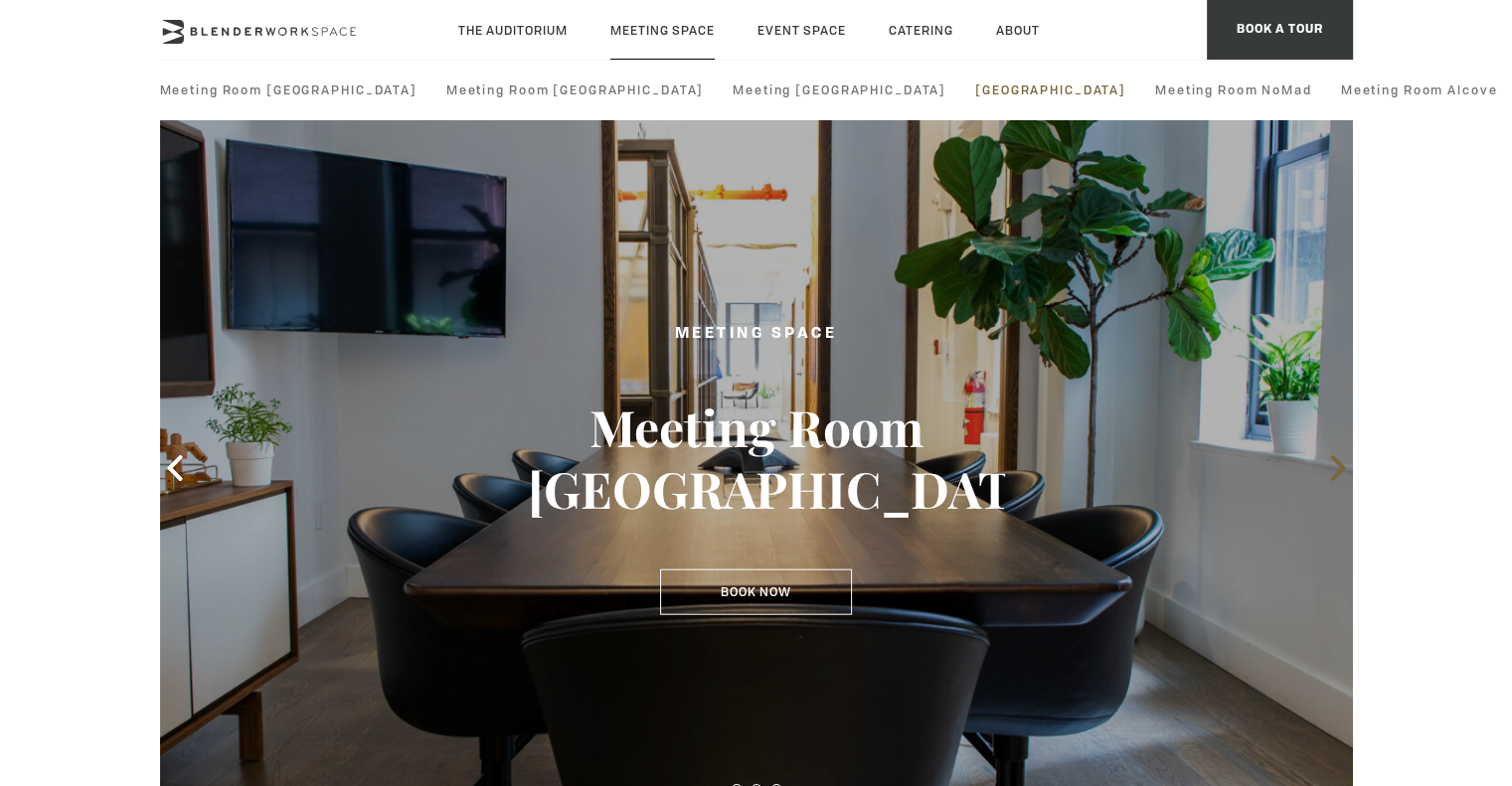 click 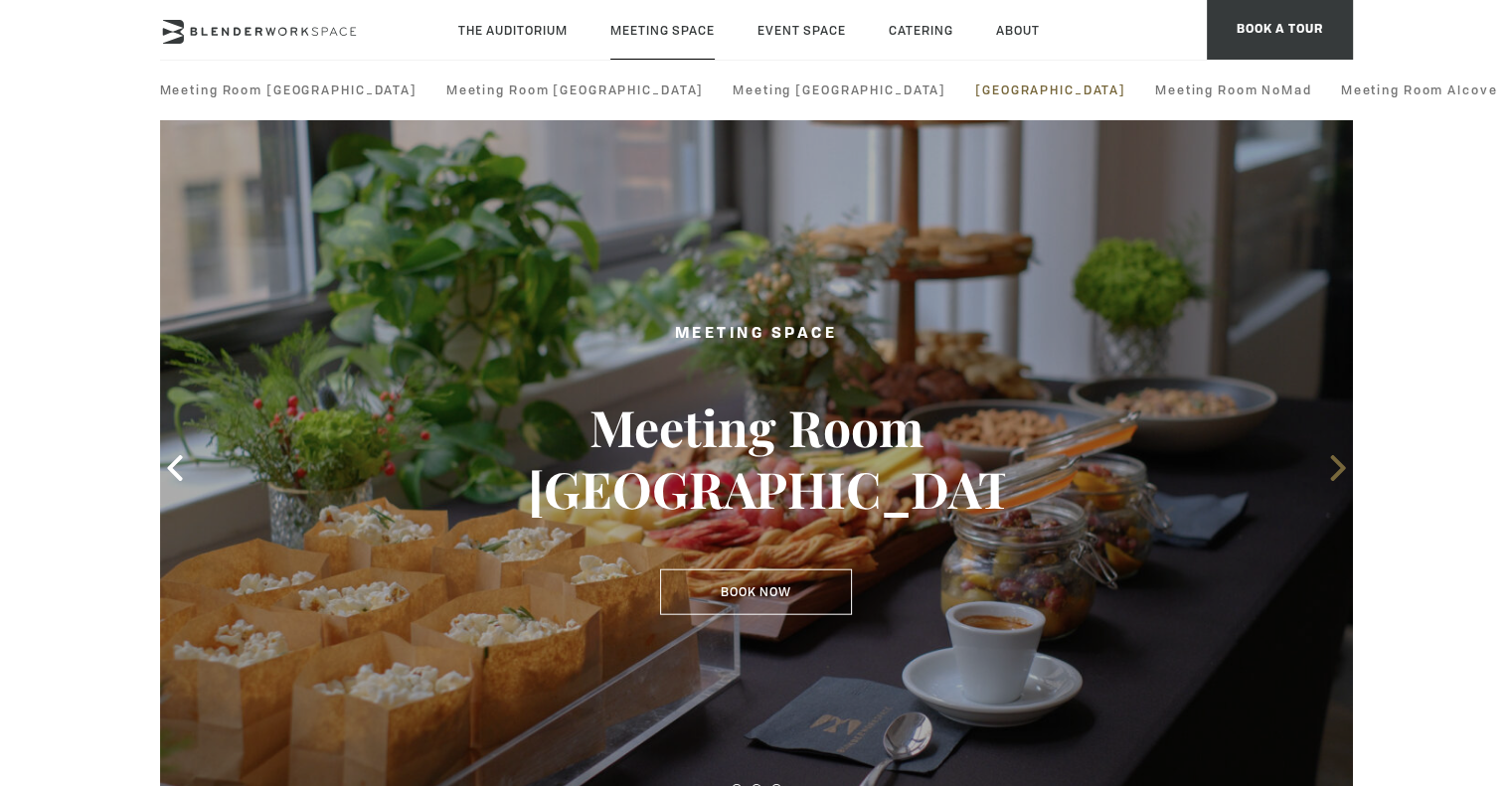 click 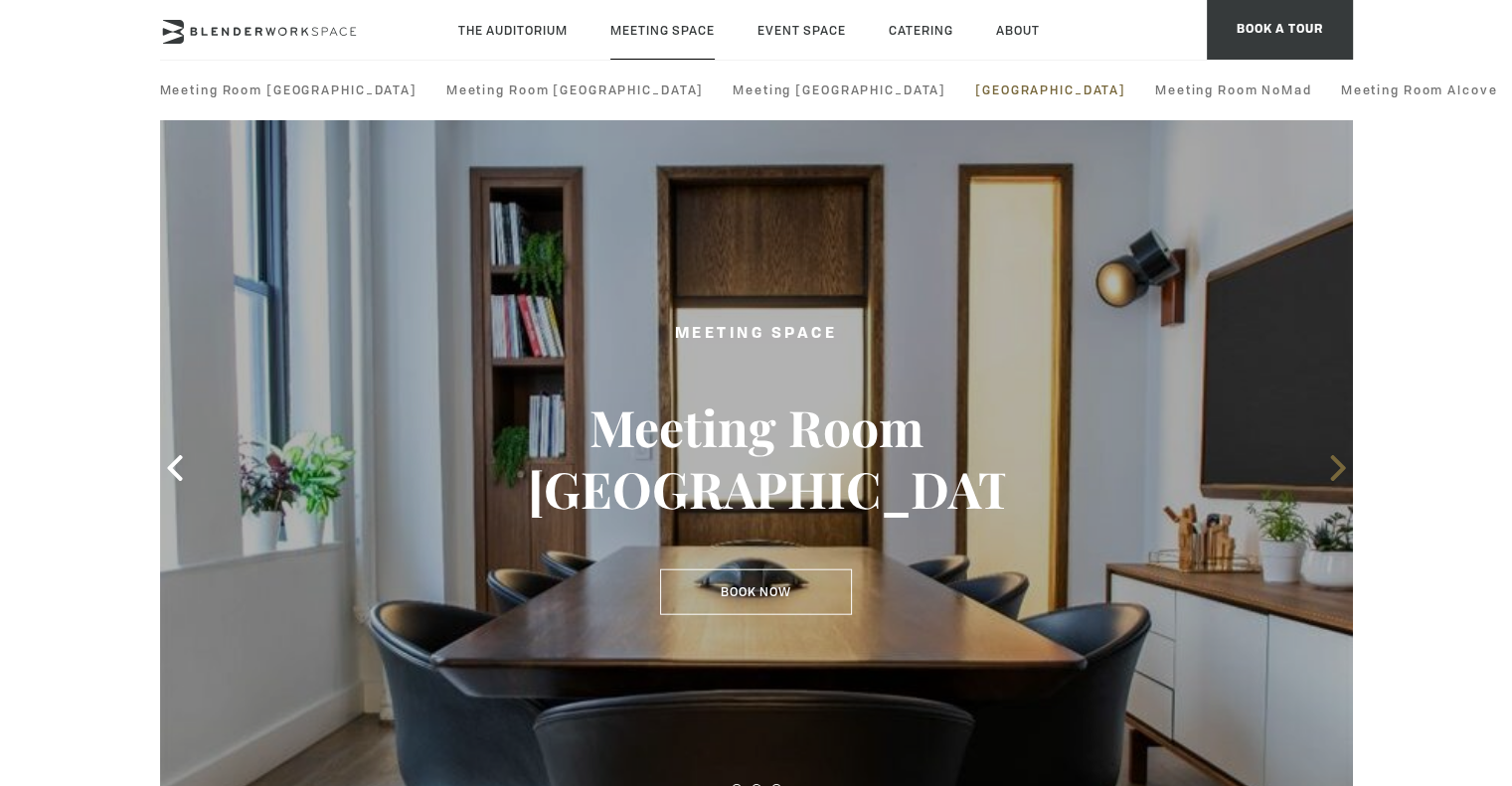 click 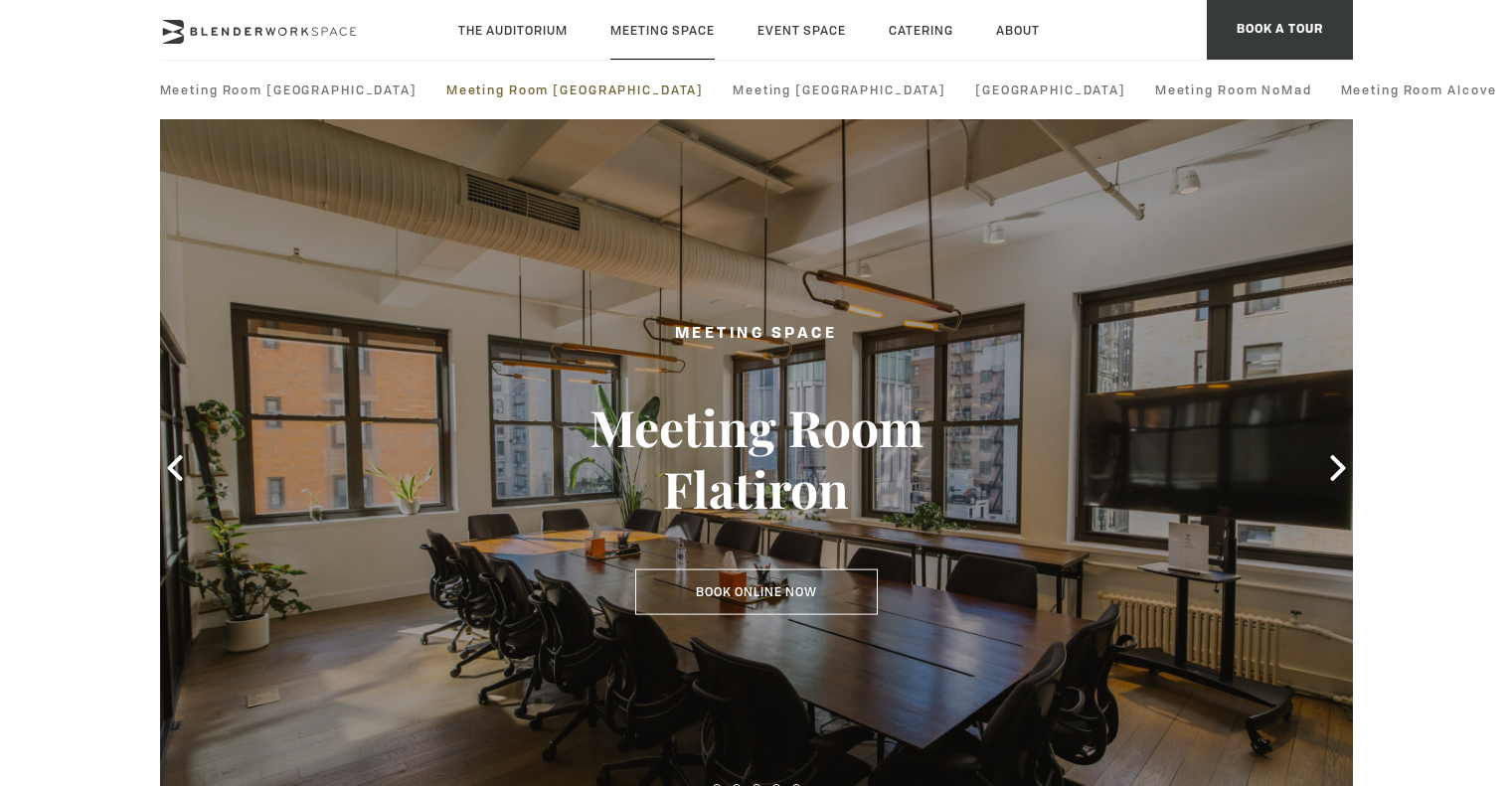 scroll, scrollTop: 0, scrollLeft: 0, axis: both 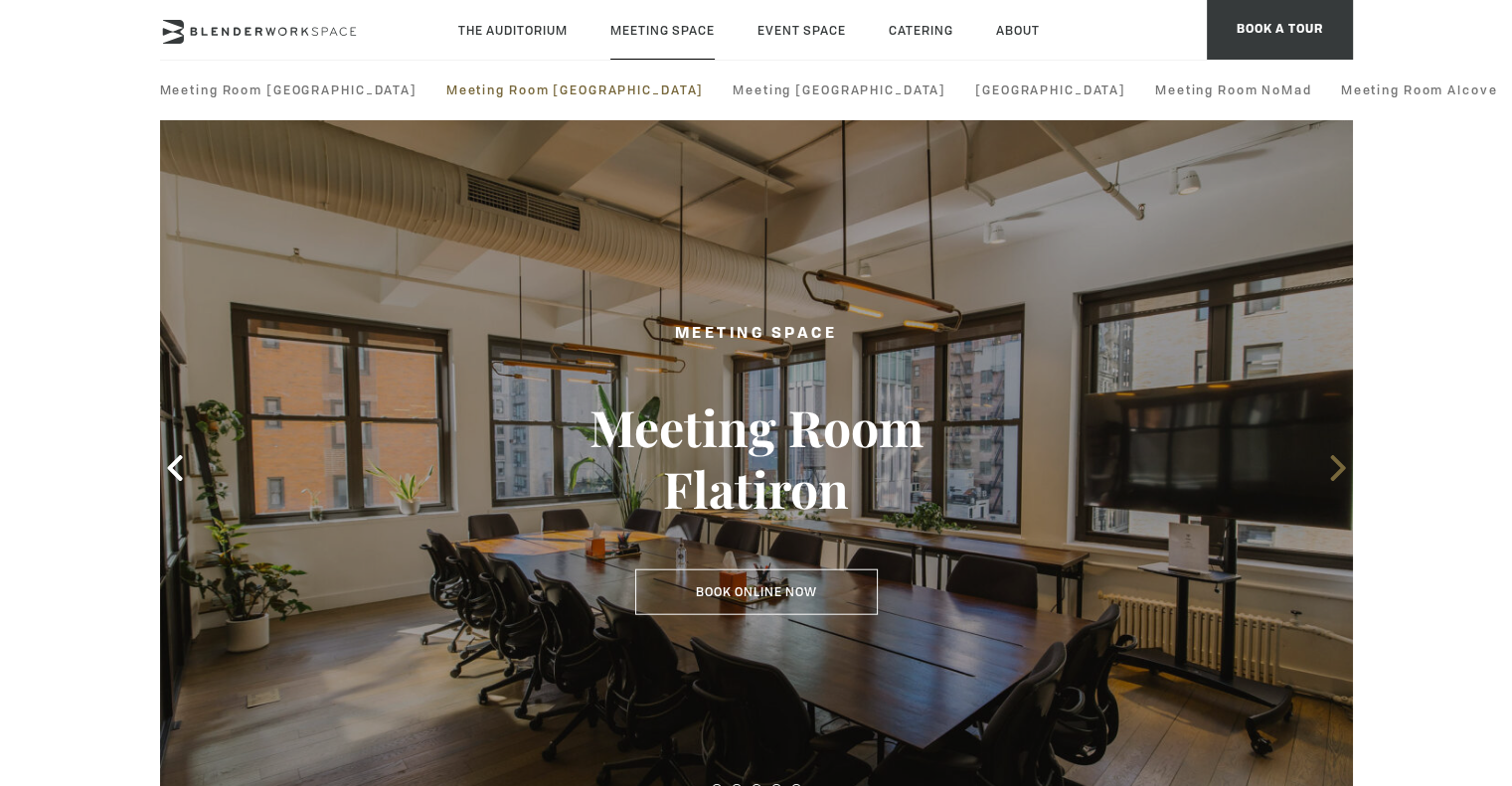 click 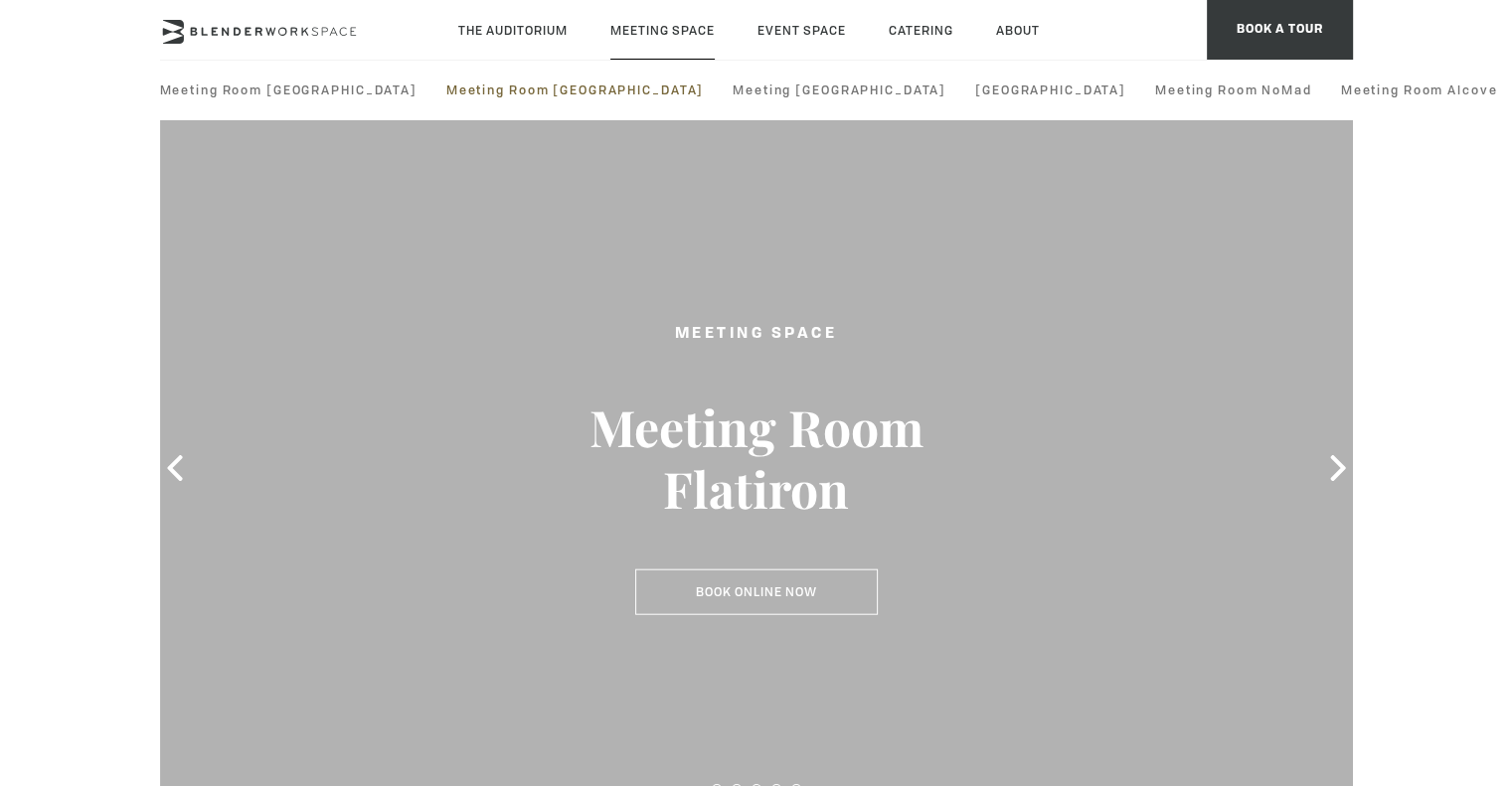 click on "Skip to main content
The Auditorium
Meeting Space
Meeting Room [GEOGRAPHIC_DATA] Flatiron
Meeting Room [GEOGRAPHIC_DATA] [GEOGRAPHIC_DATA] NoMad
Meeting Room [GEOGRAPHIC_DATA]
Event Space
The Auditorium
Catering
Hotels
Catering
About
Global Collective
The Team
Press
Virtual Office
Book a Tour
FOLLOW US
Tour
BOOK A TOUR
Book A Tour. The Blender experience is  better in-person." at bounding box center [756, 1514] 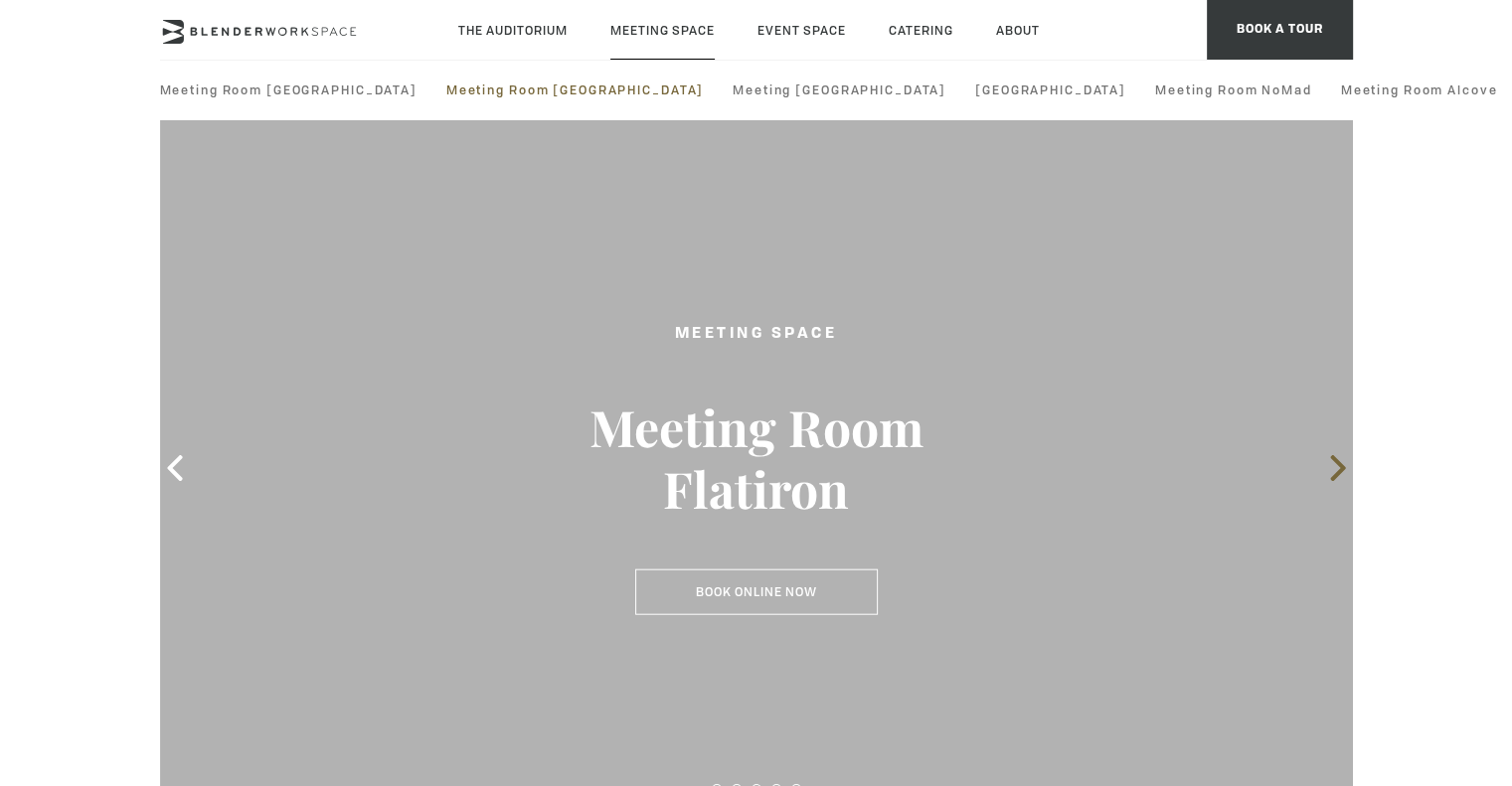 click 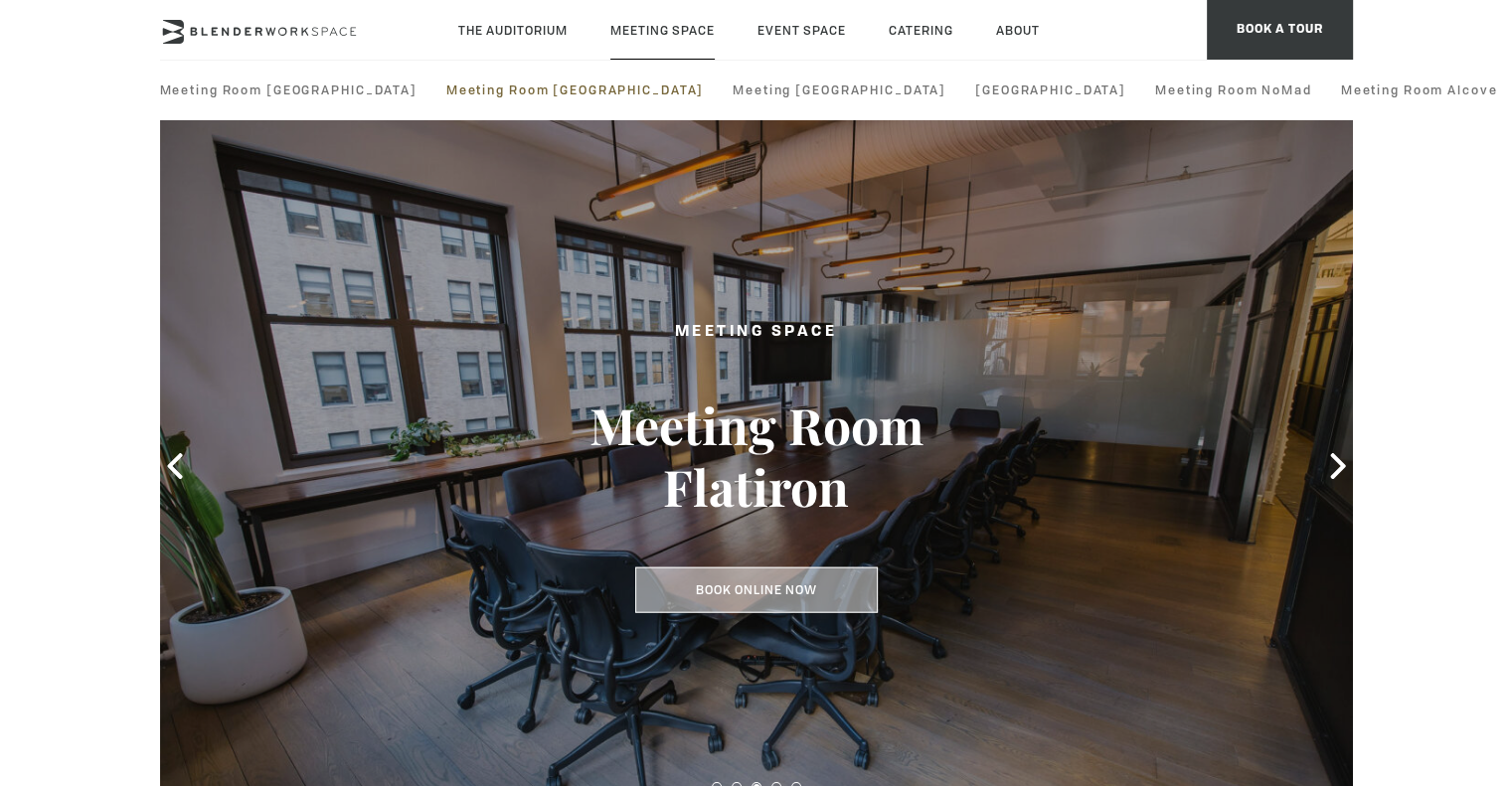 scroll, scrollTop: 0, scrollLeft: 0, axis: both 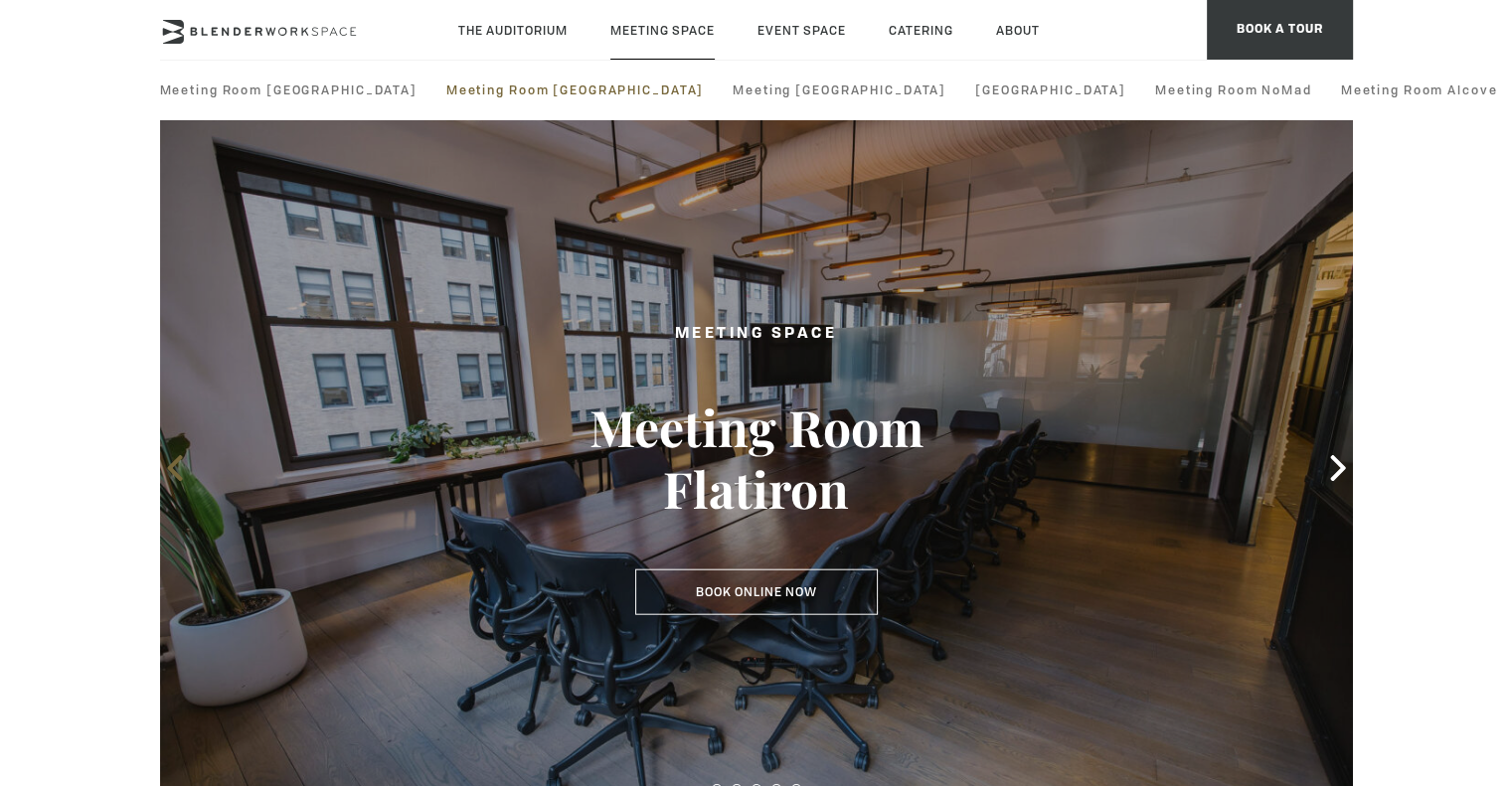 click 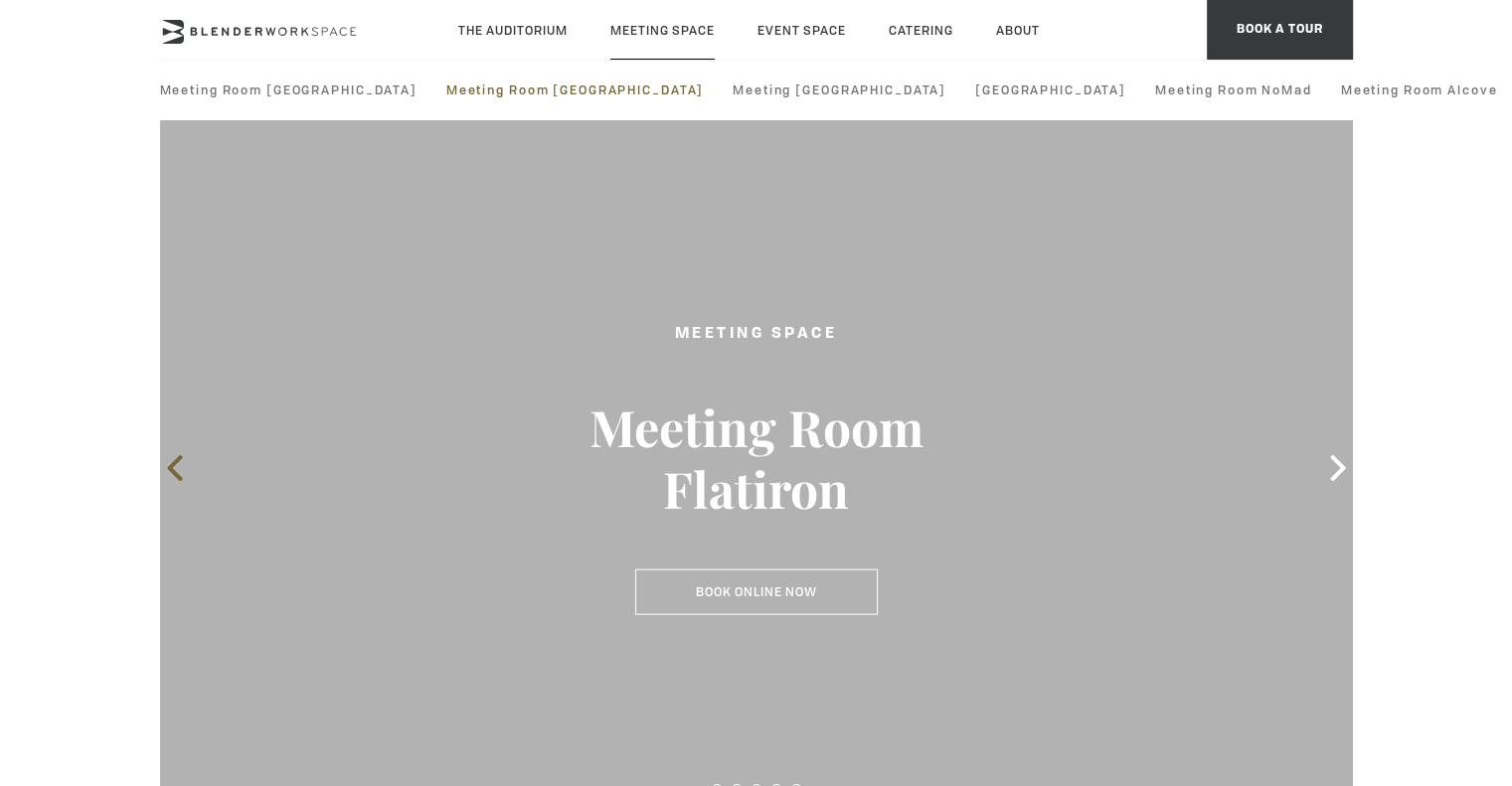 click 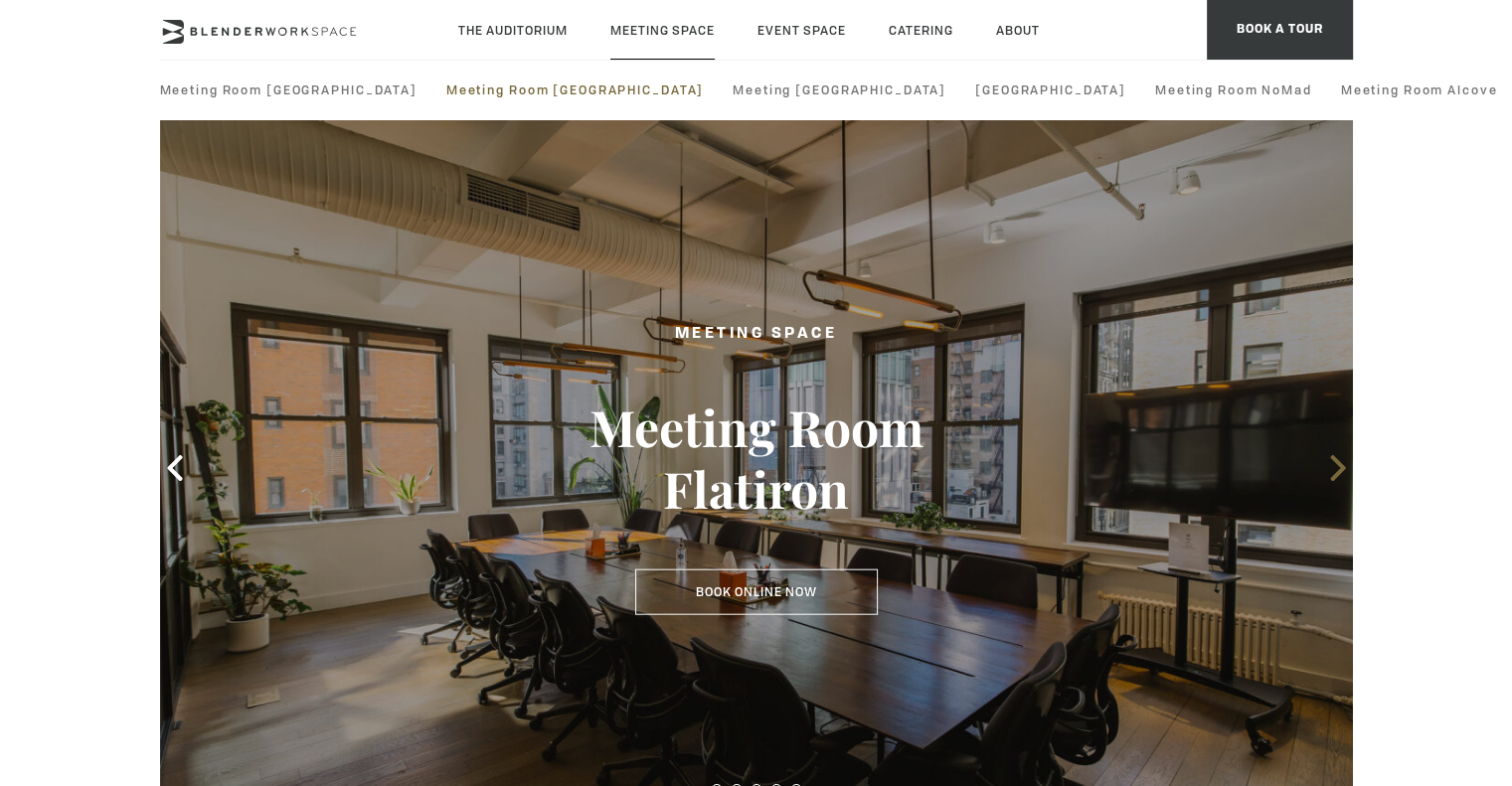 click 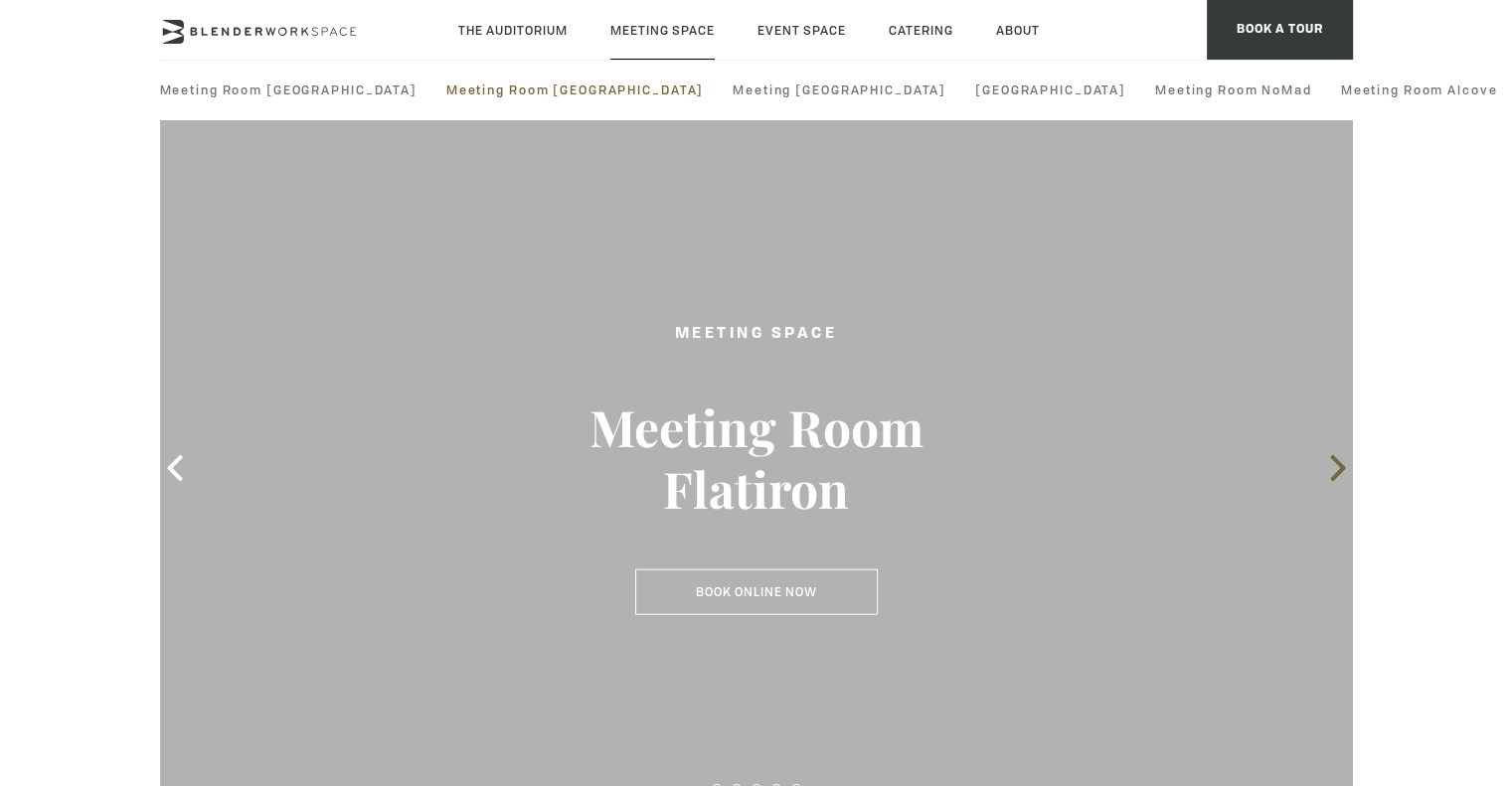 click 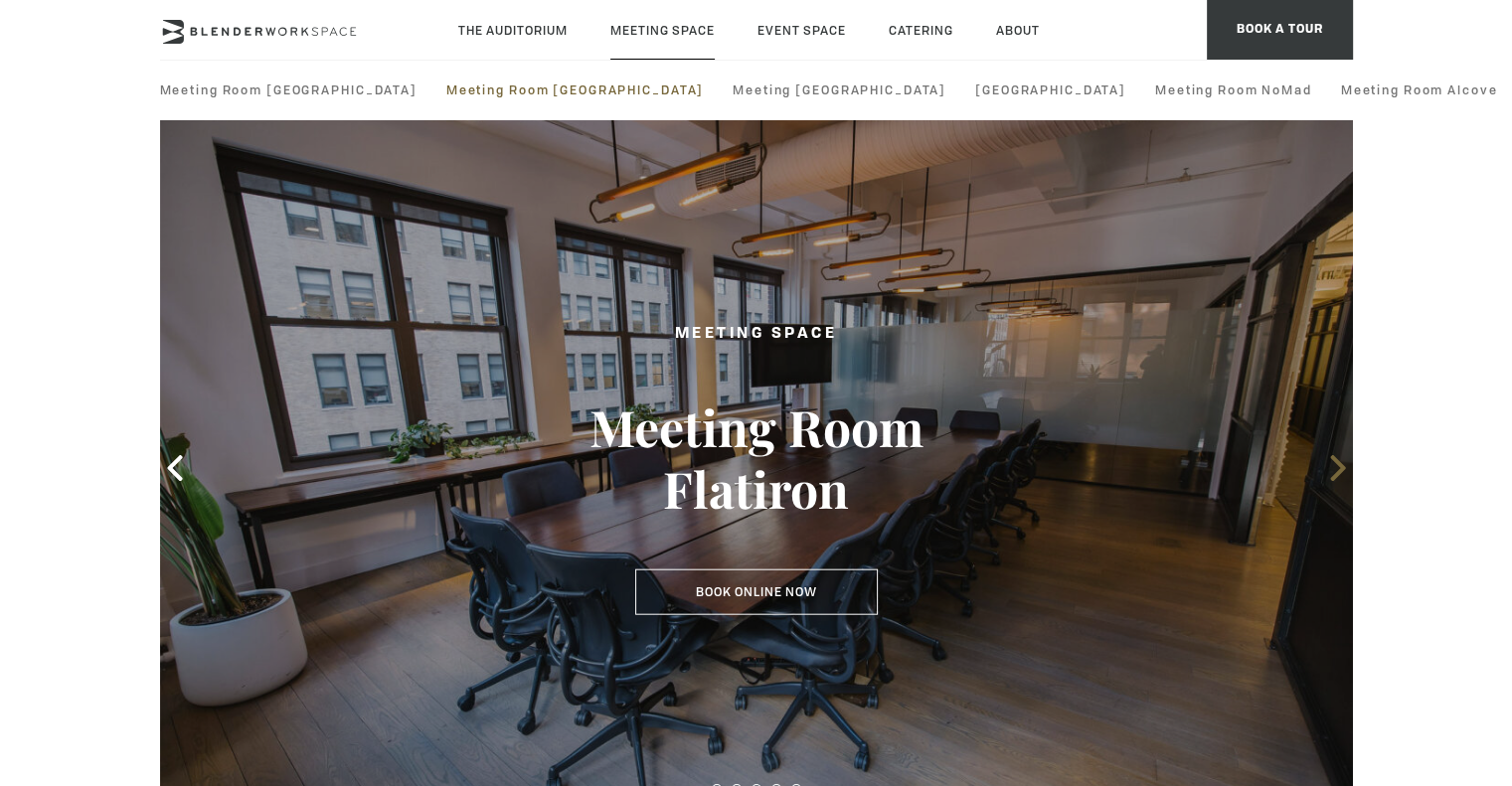 click 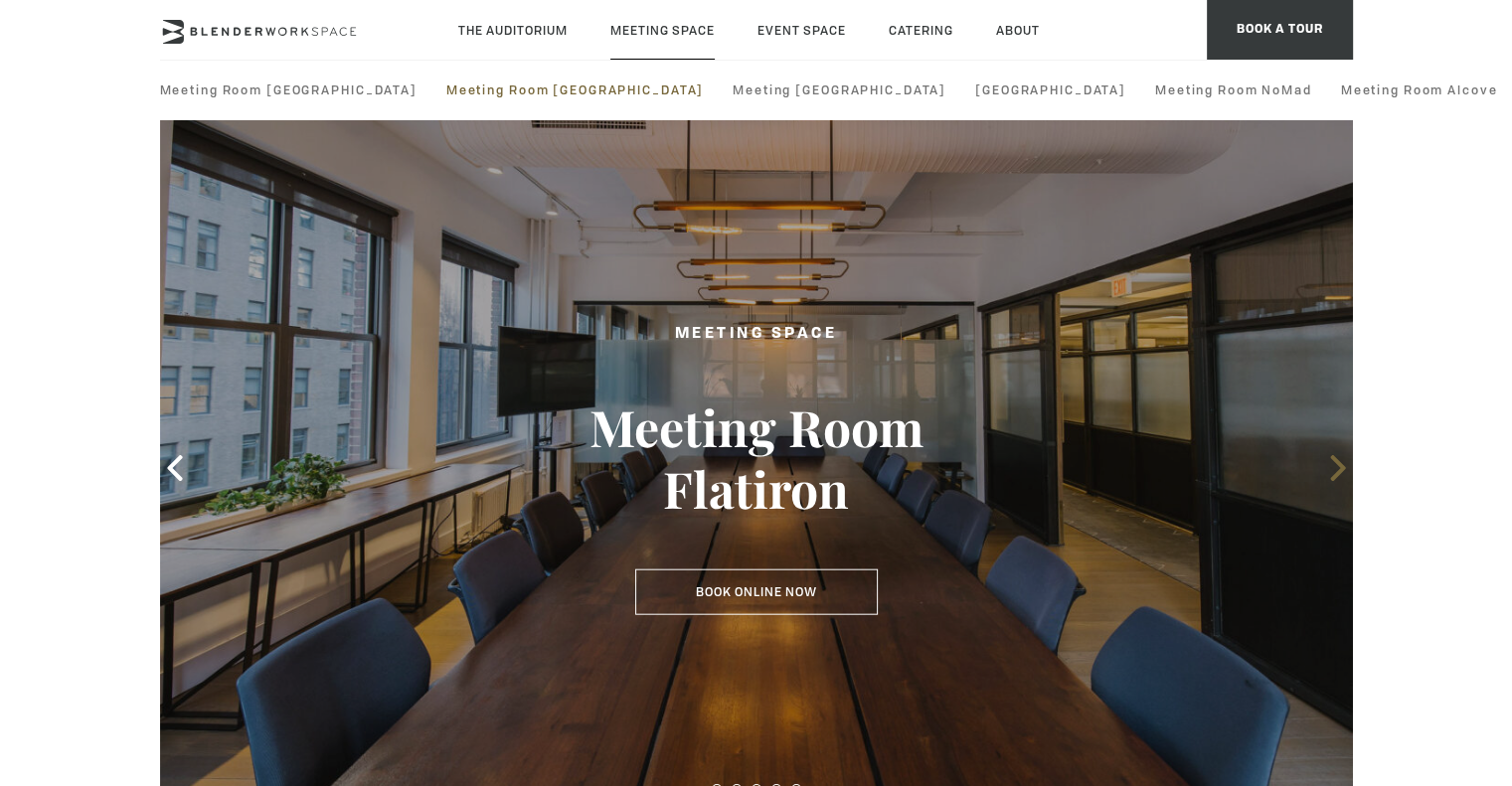 click 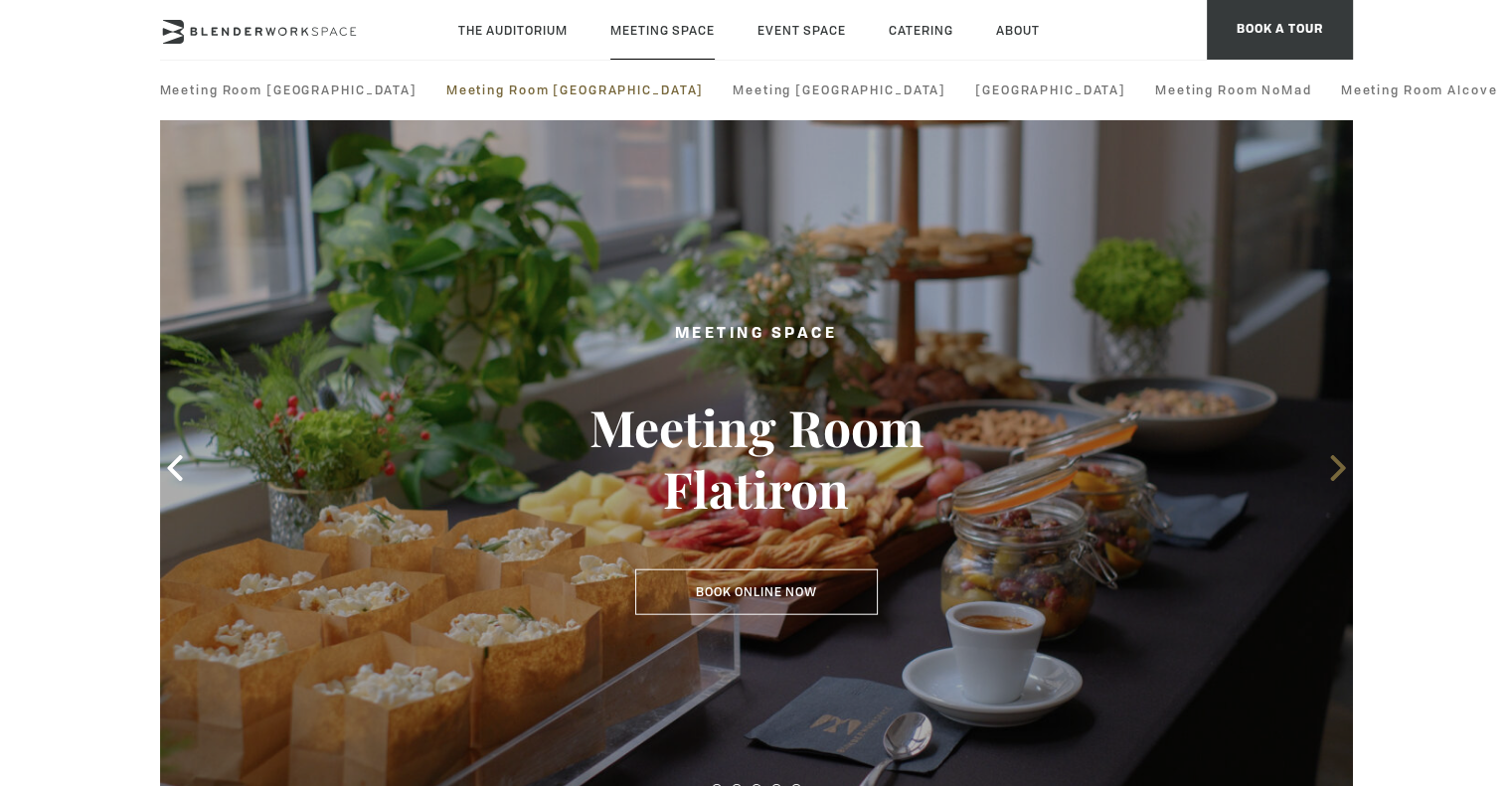 click 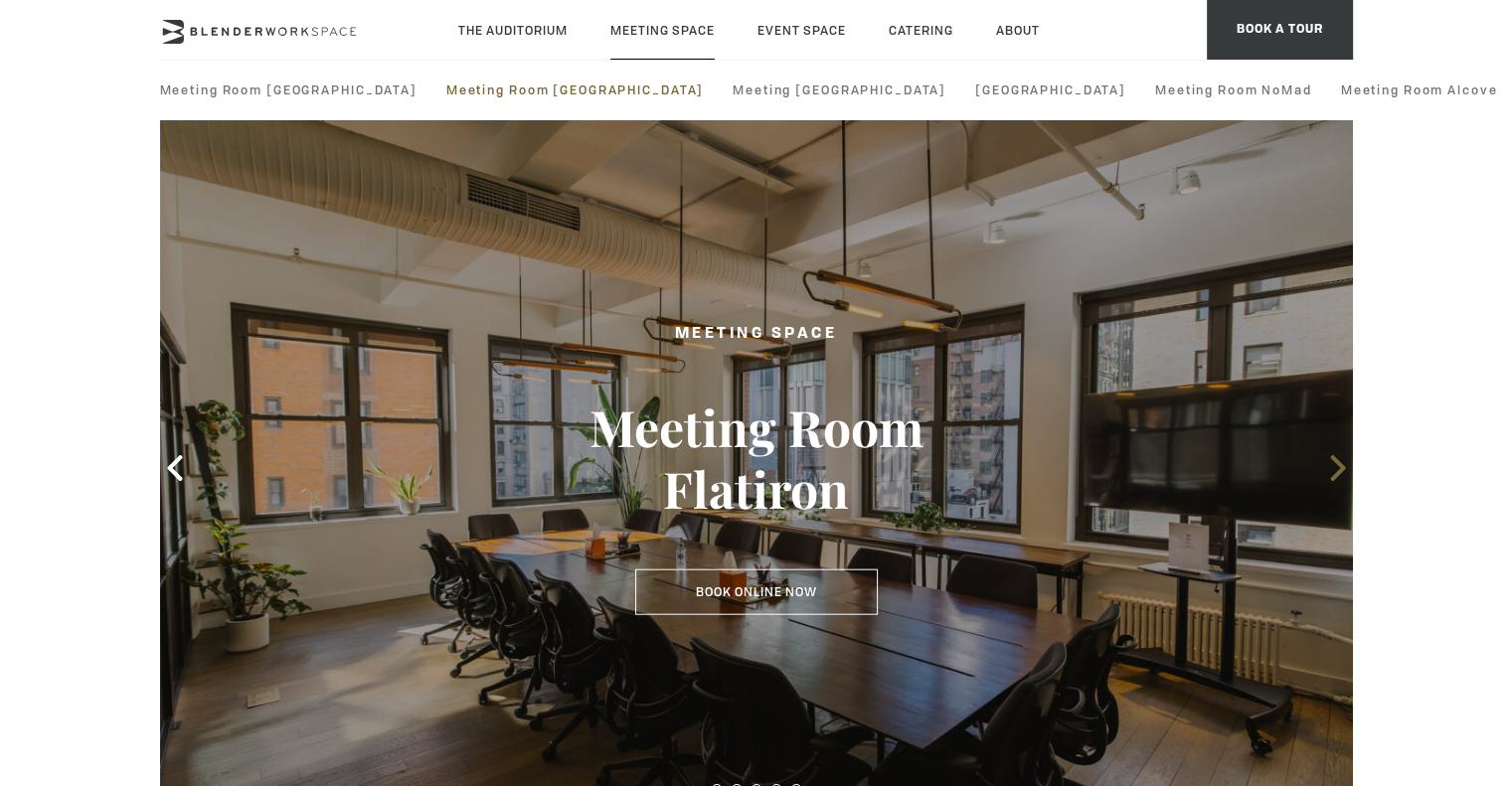 click 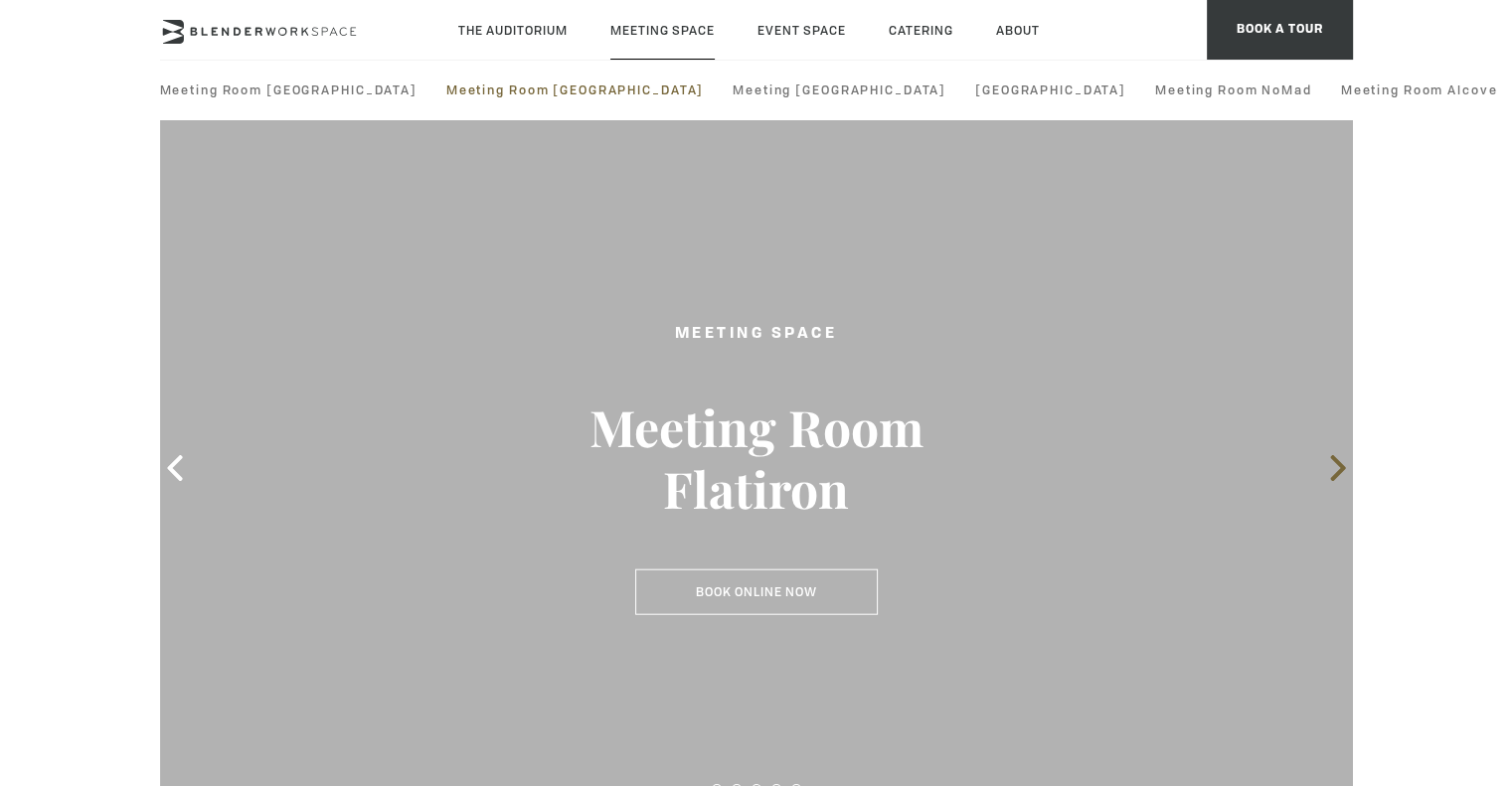 click 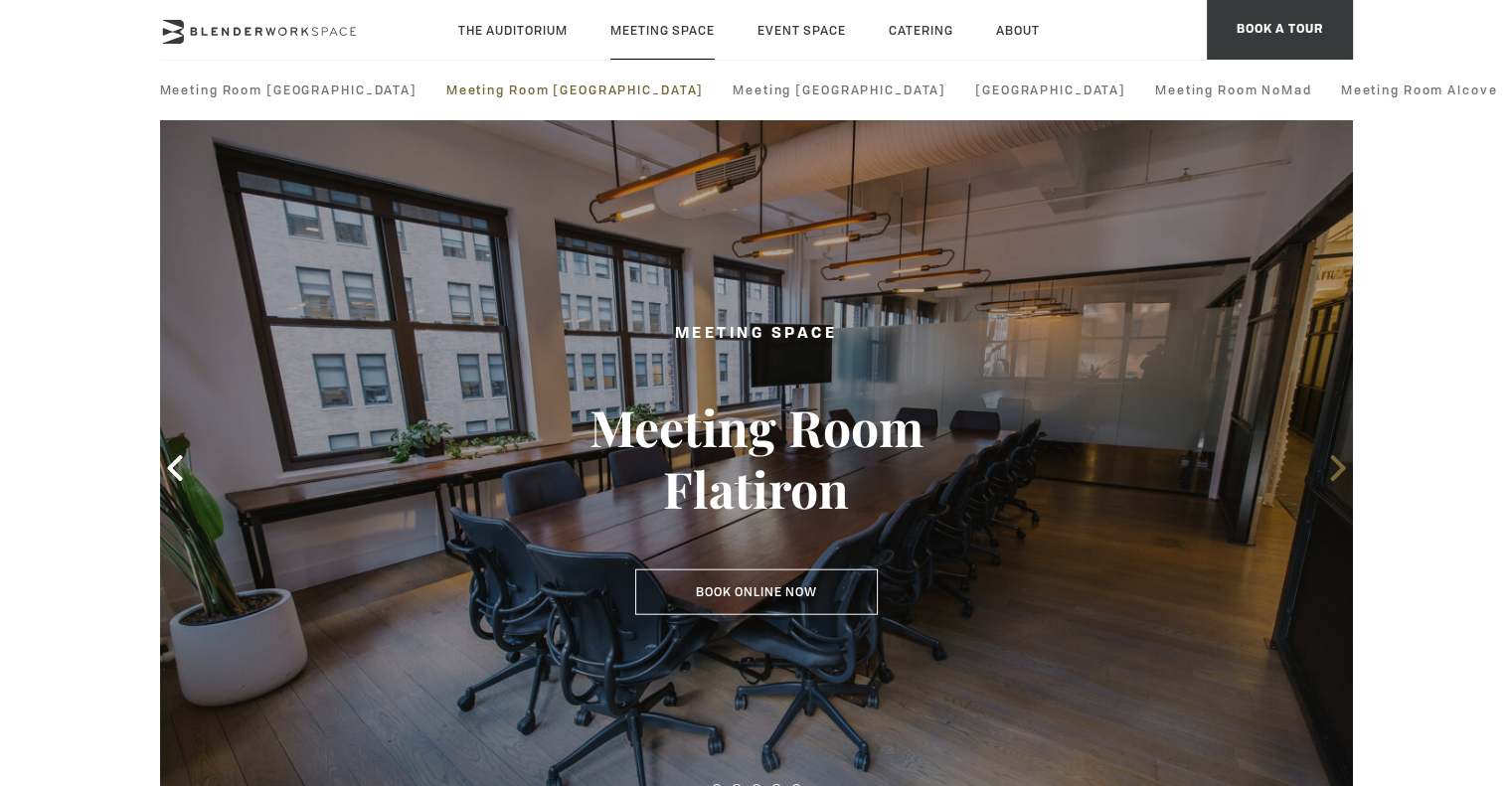click 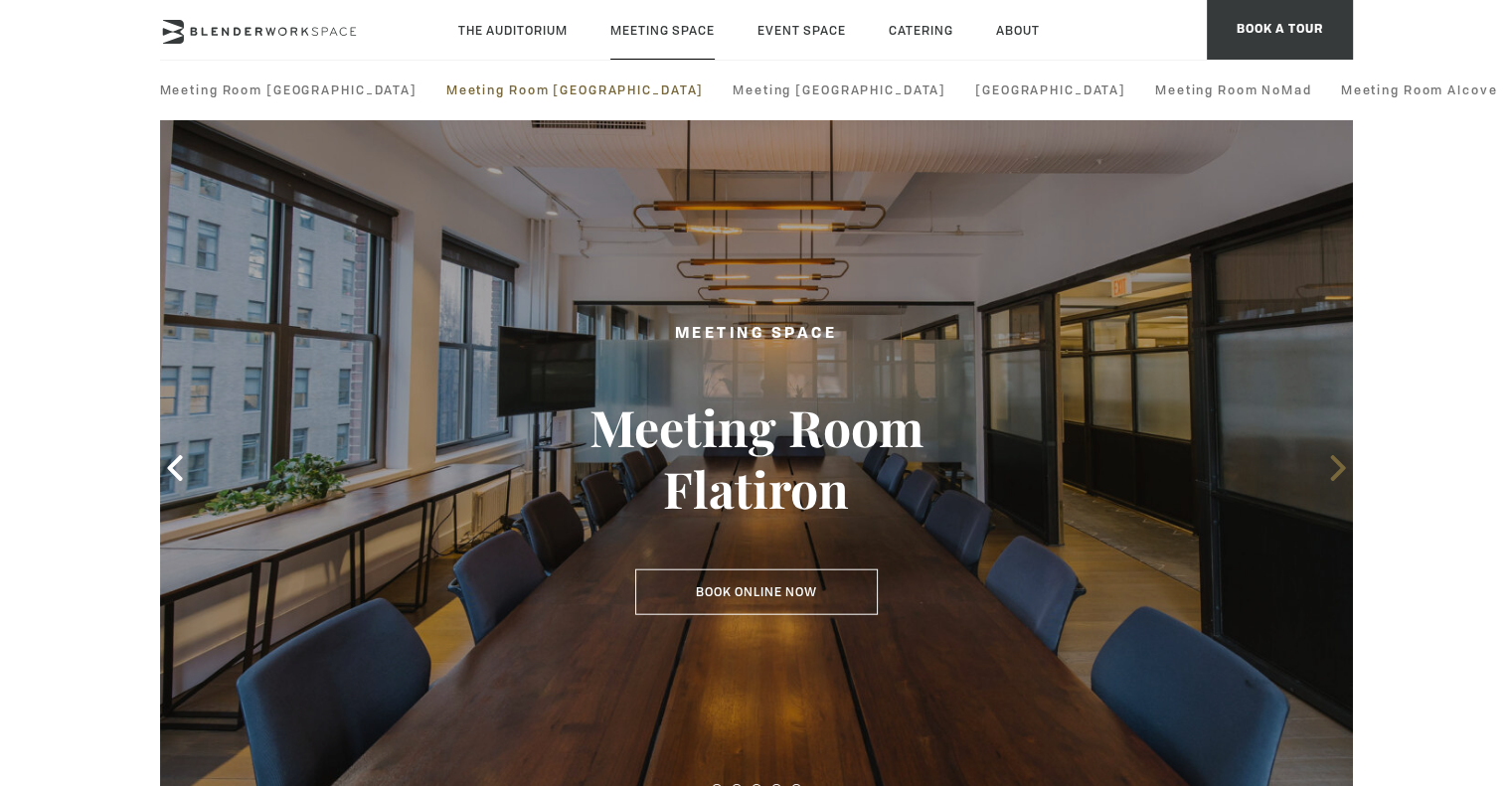 click 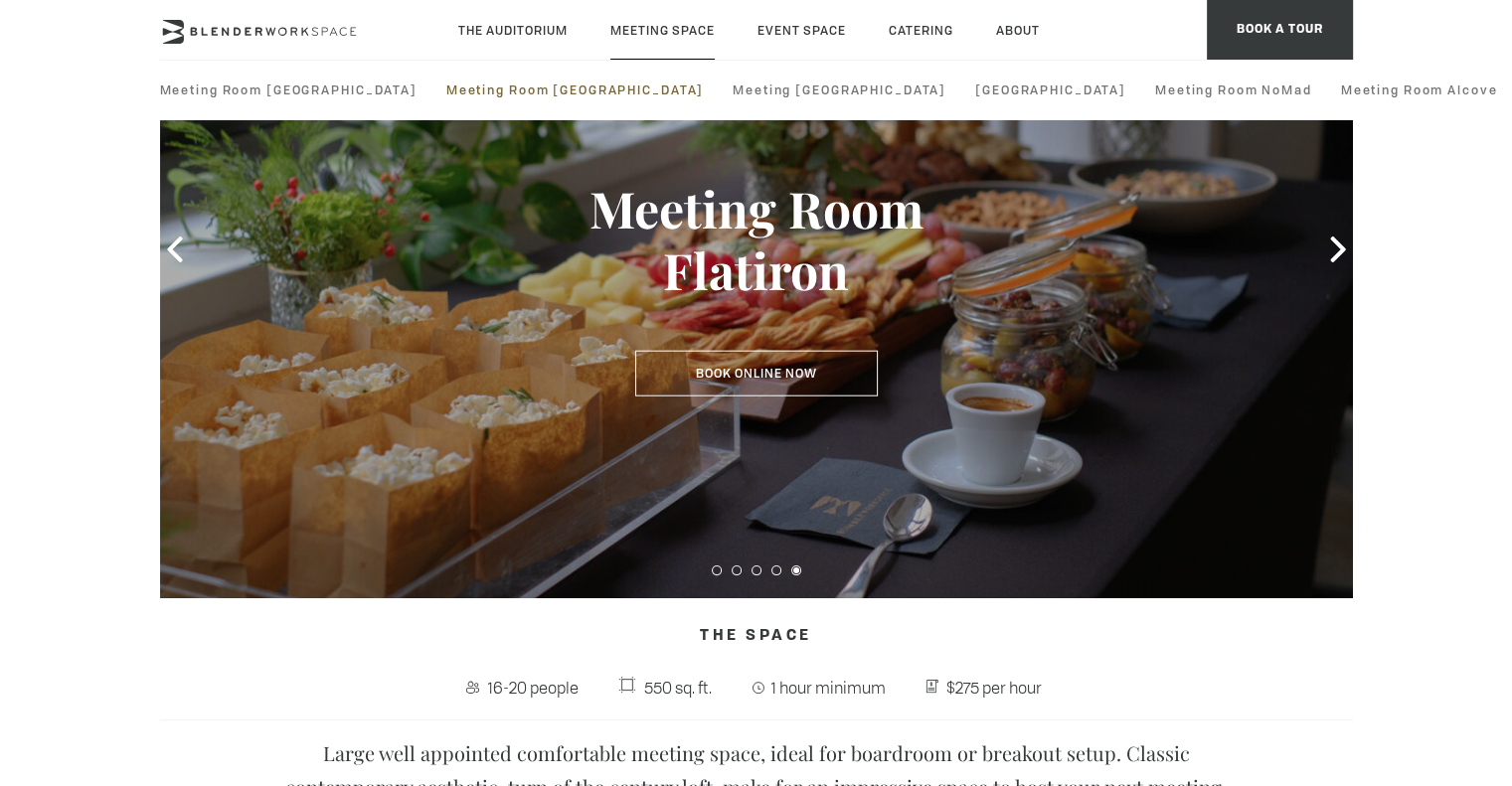 scroll, scrollTop: 0, scrollLeft: 0, axis: both 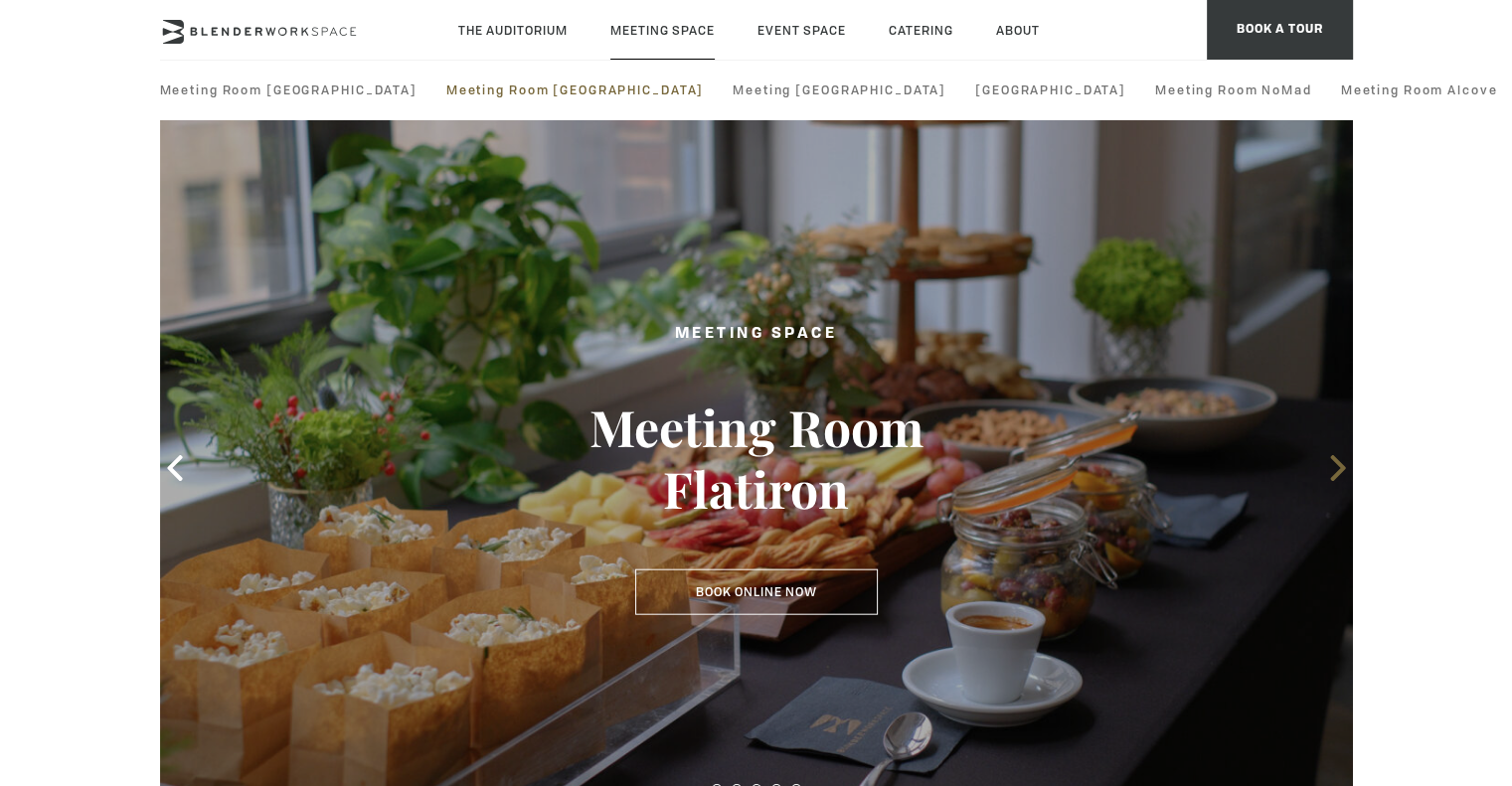 click 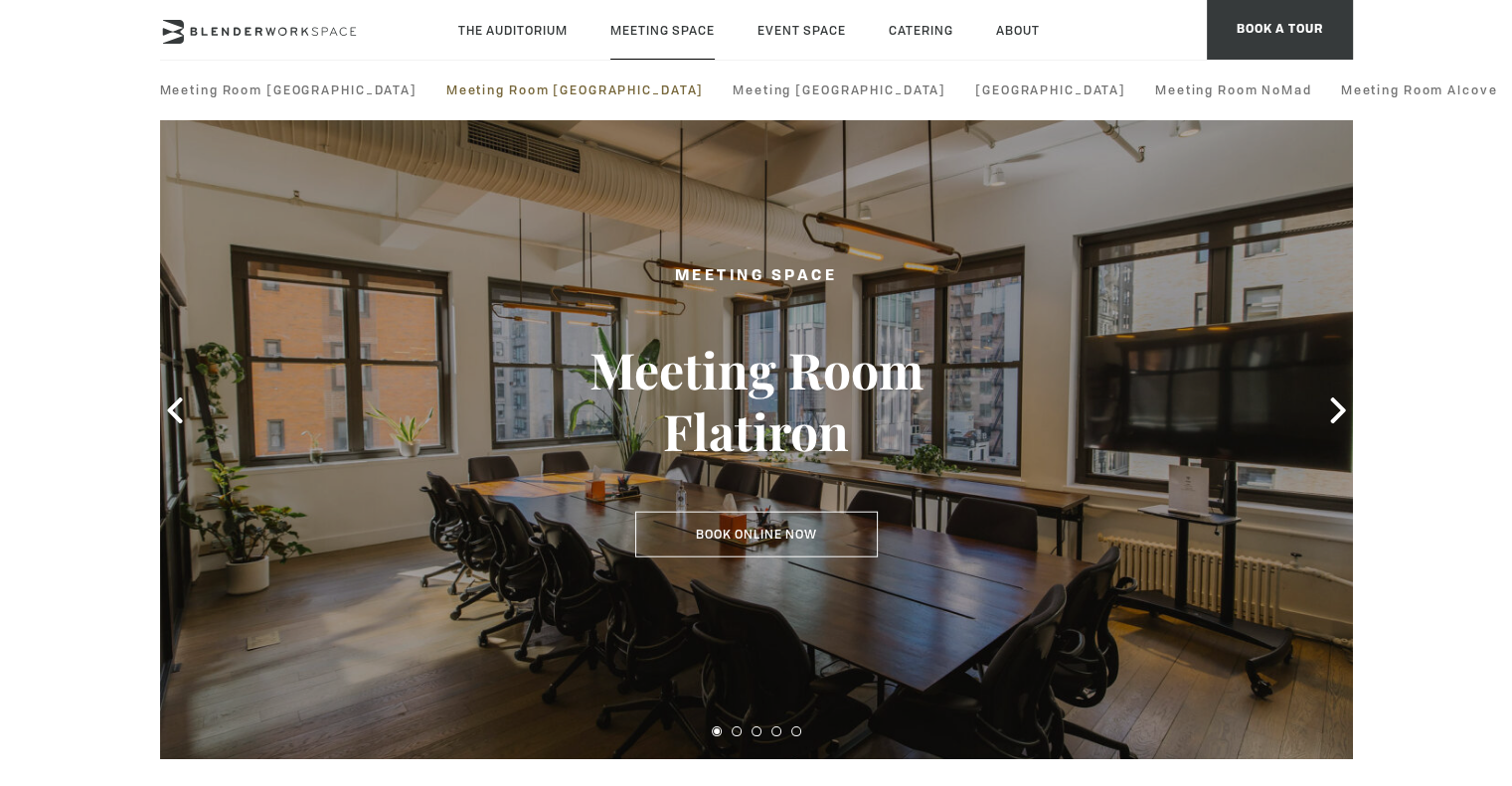 scroll, scrollTop: 0, scrollLeft: 0, axis: both 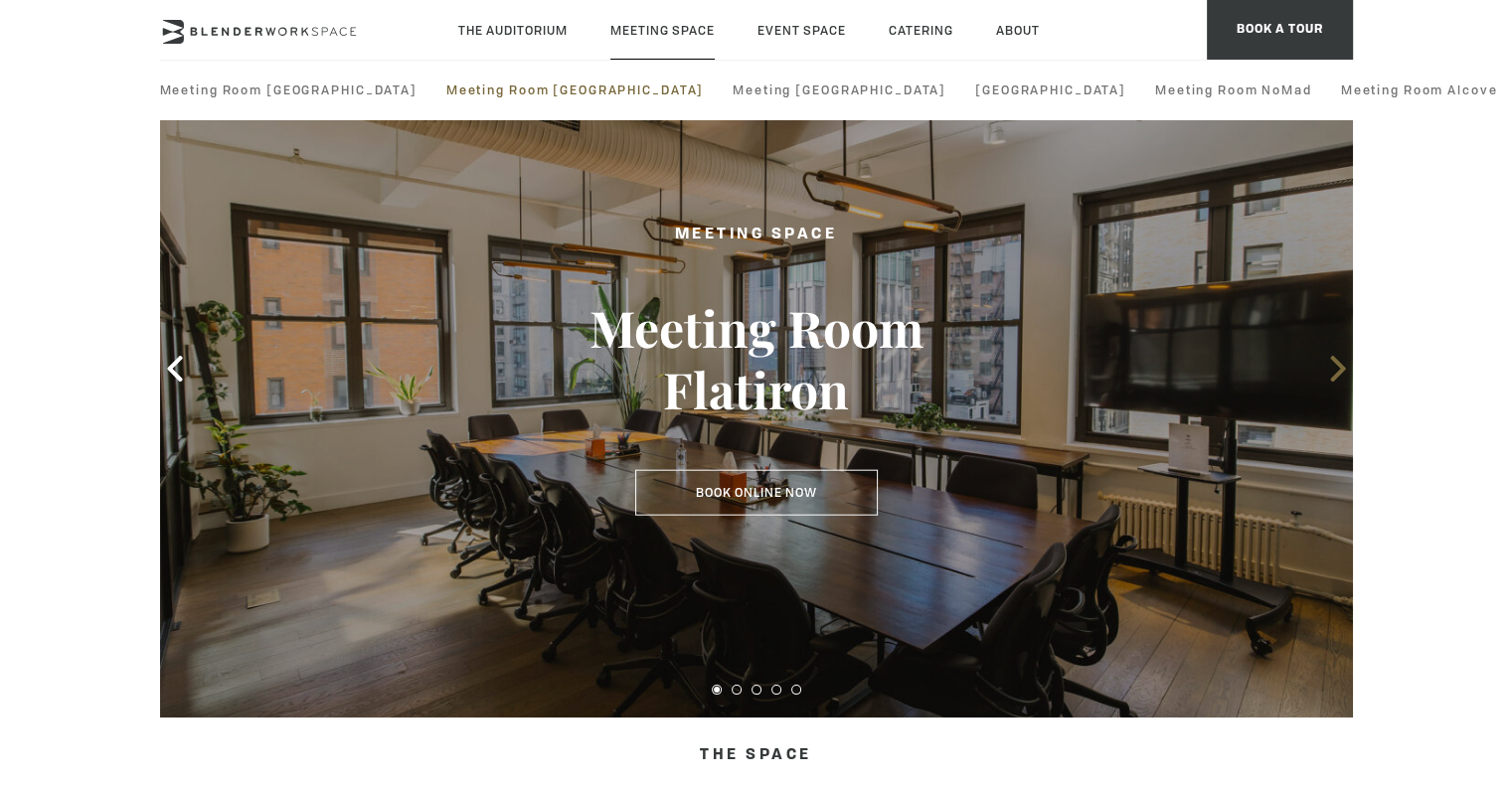 click at bounding box center [1338, 369] 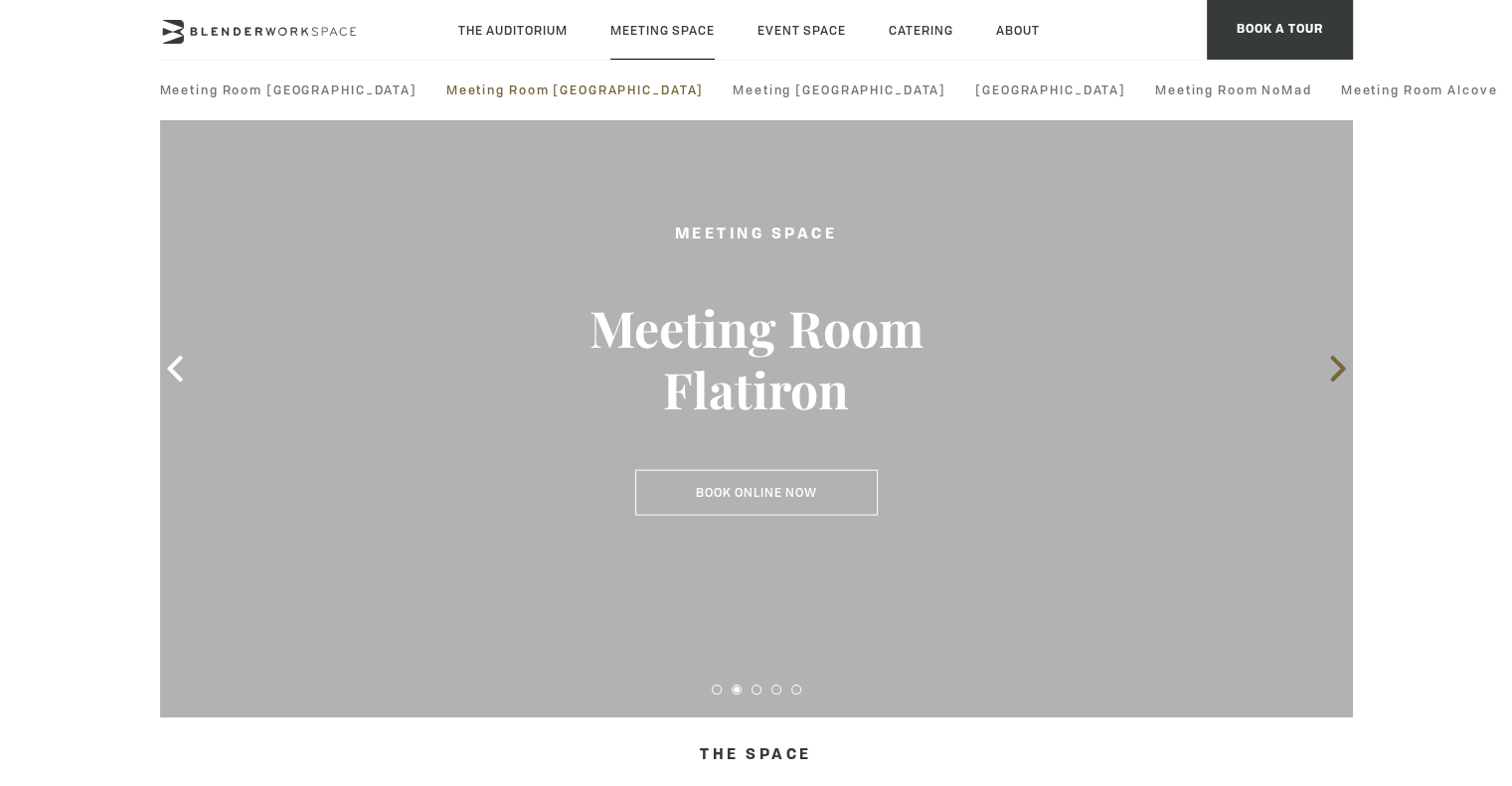 click at bounding box center (1338, 369) 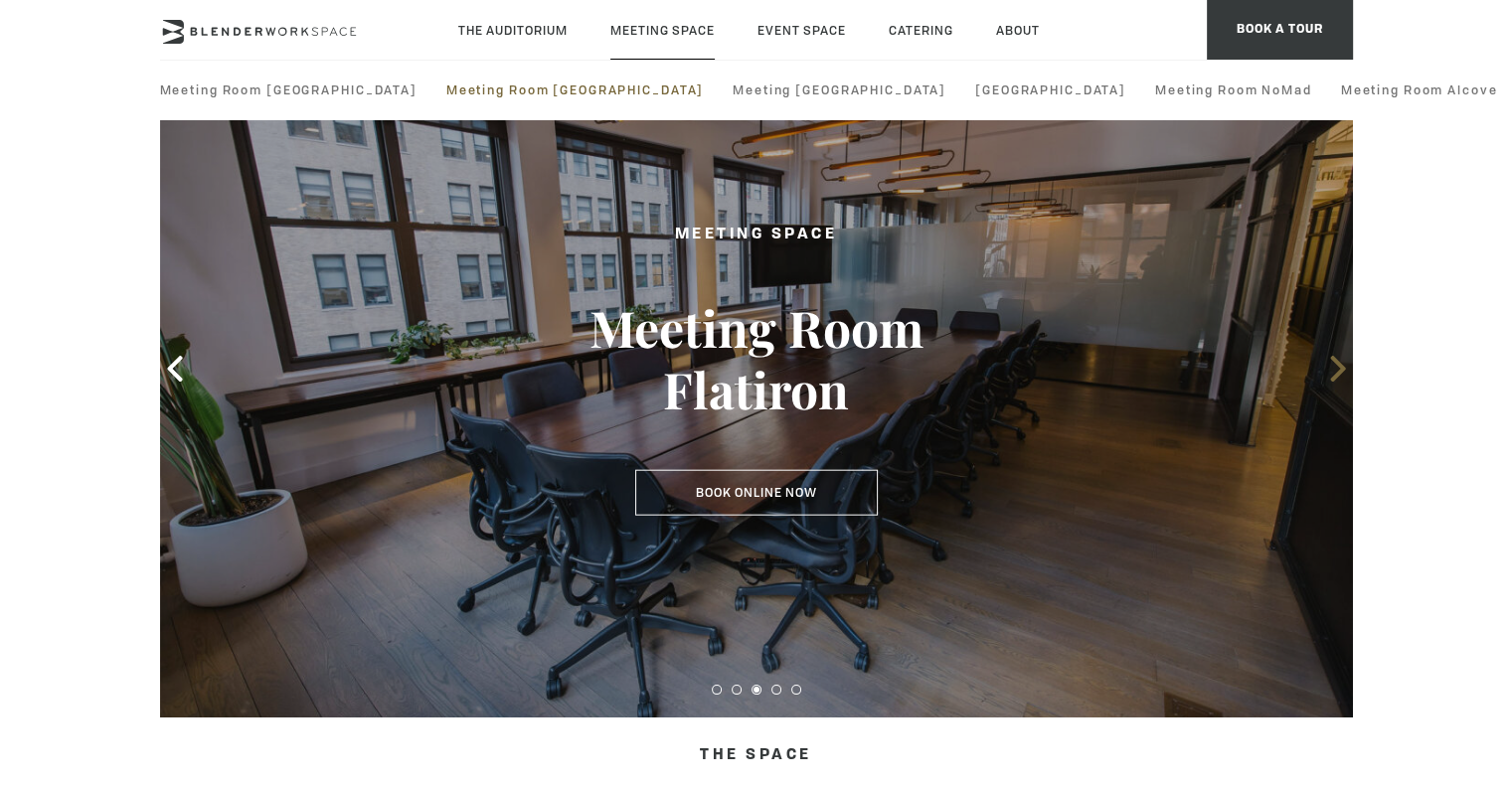 click at bounding box center (1338, 369) 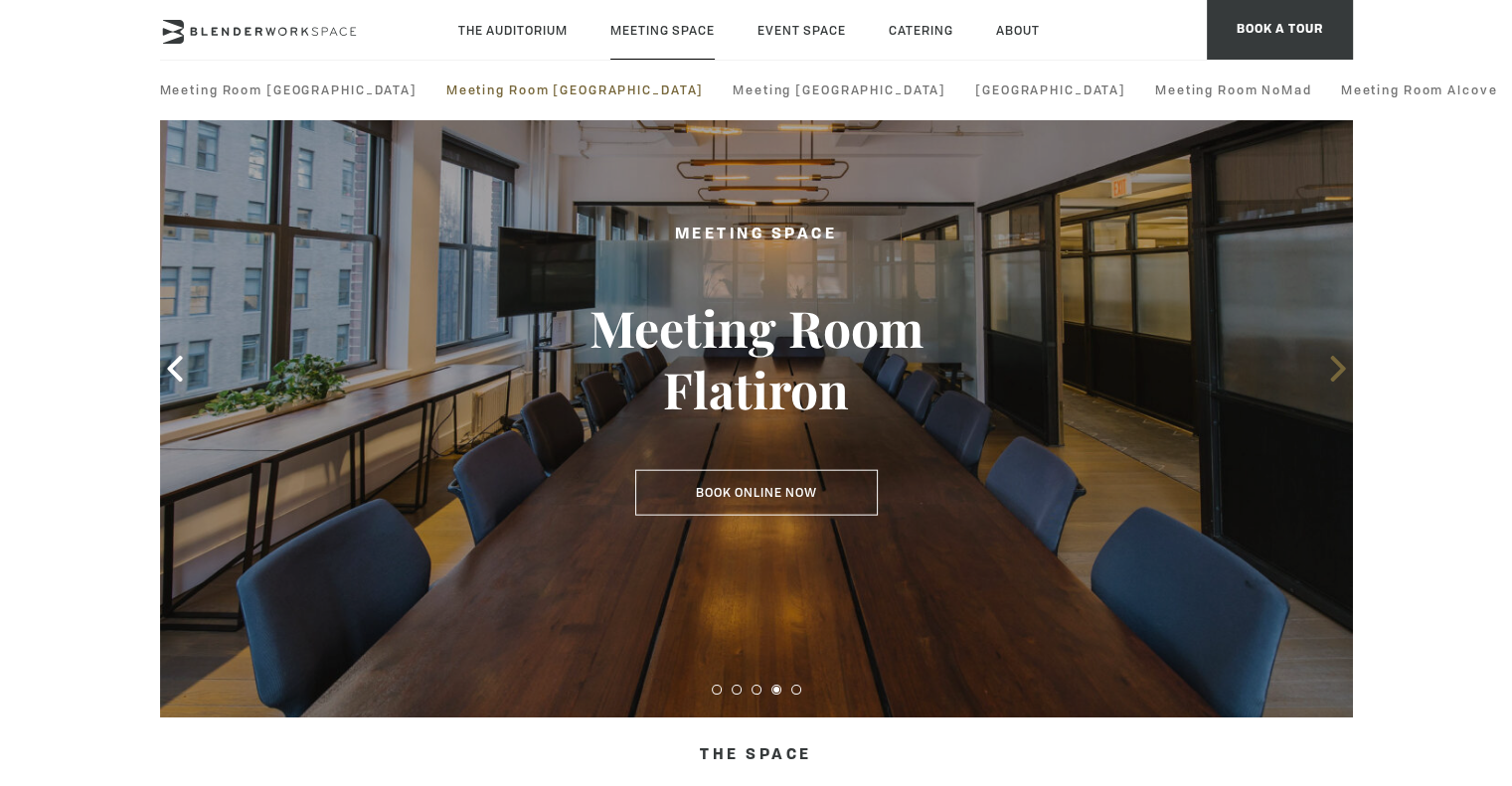 click at bounding box center [1338, 369] 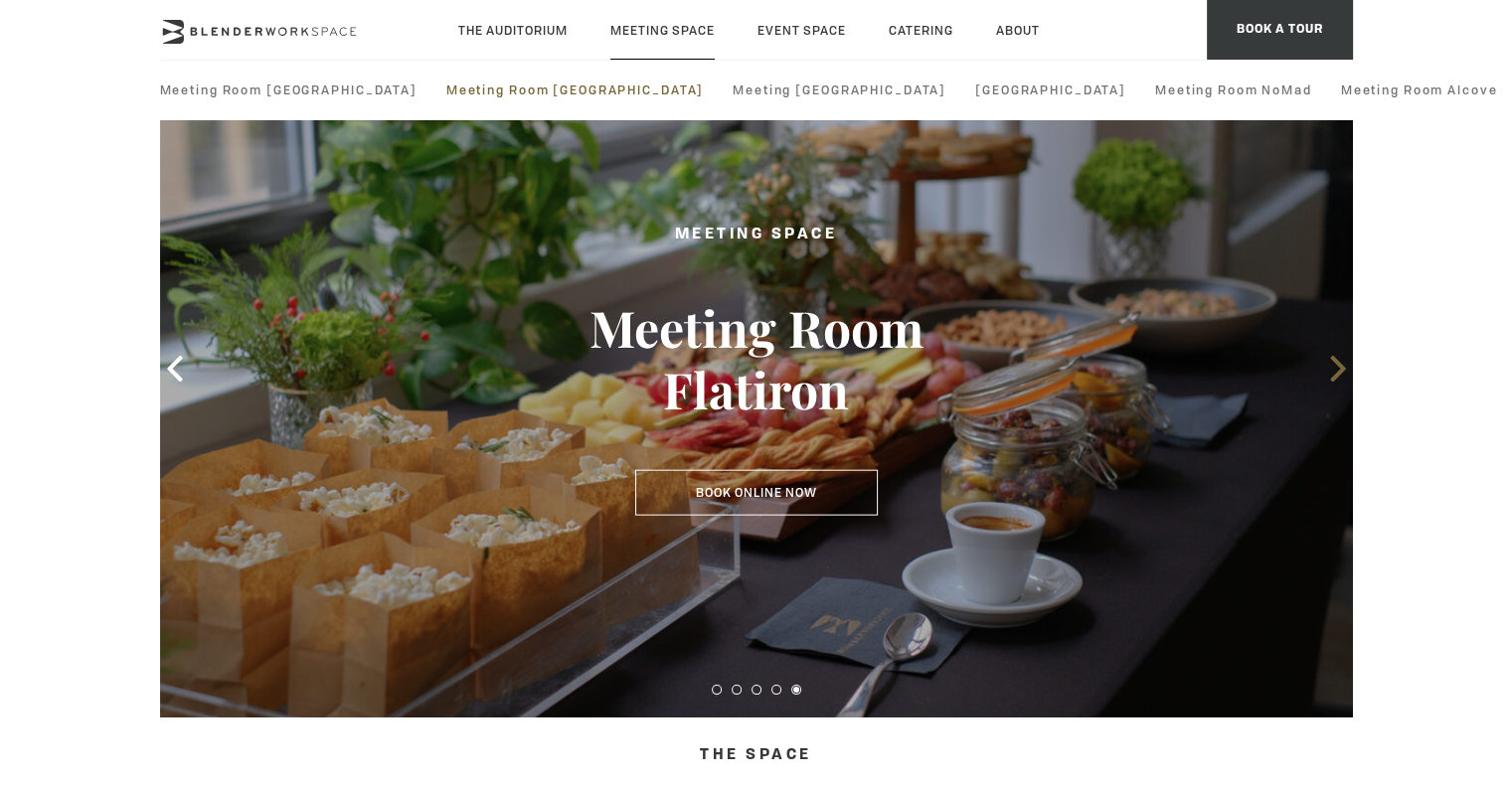 click at bounding box center (1338, 369) 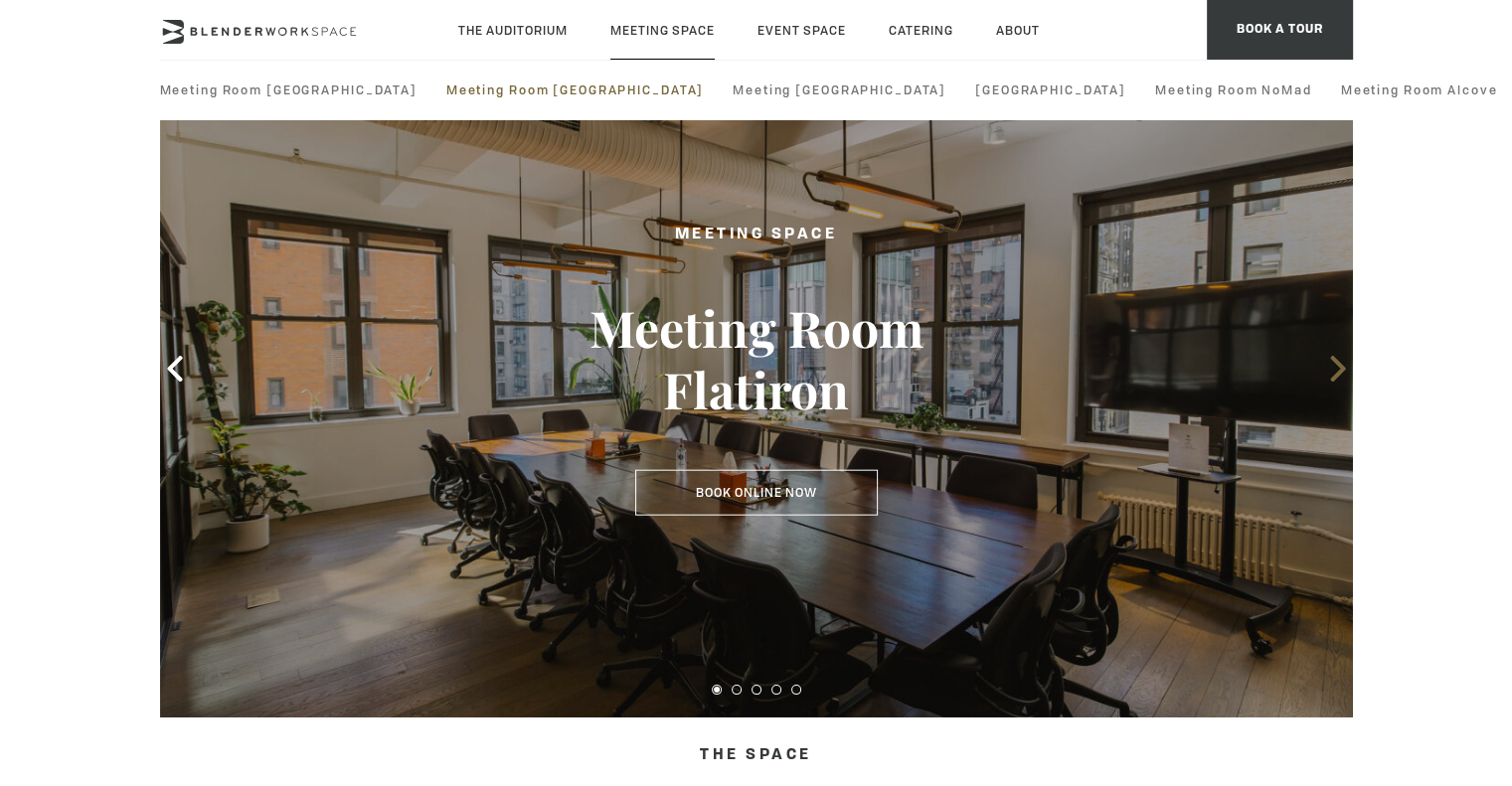 click at bounding box center [1338, 369] 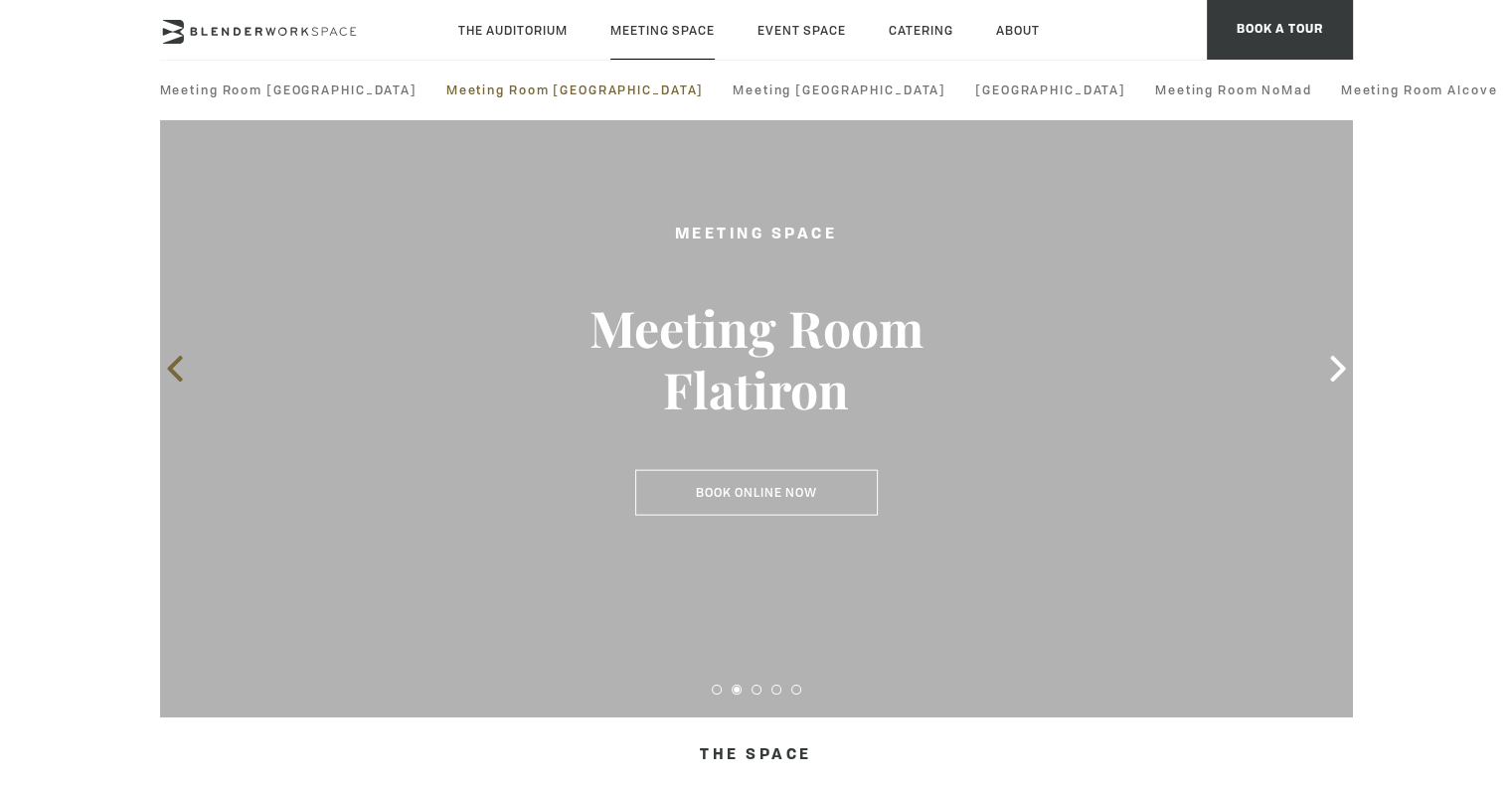 click 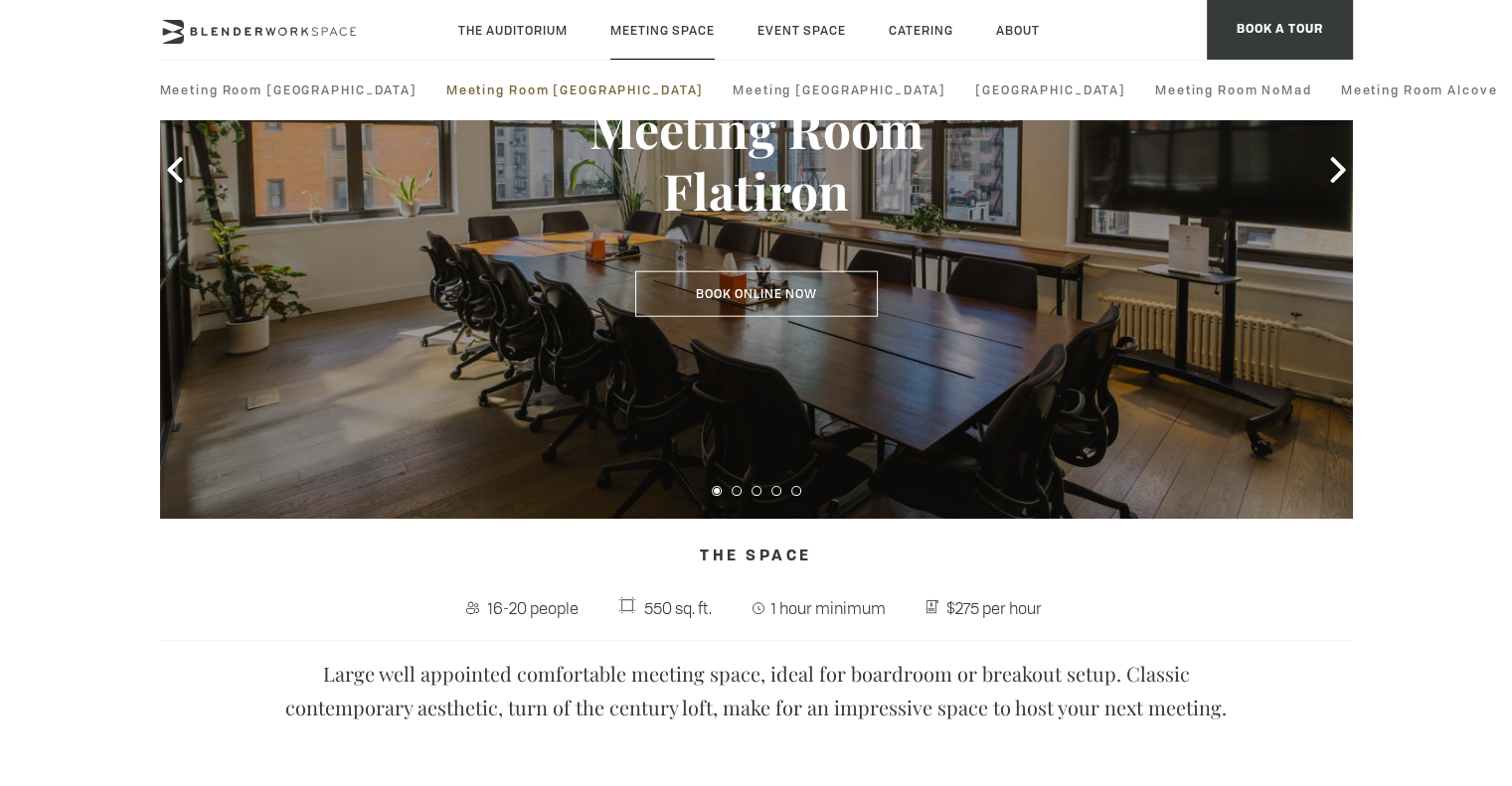 scroll, scrollTop: 0, scrollLeft: 0, axis: both 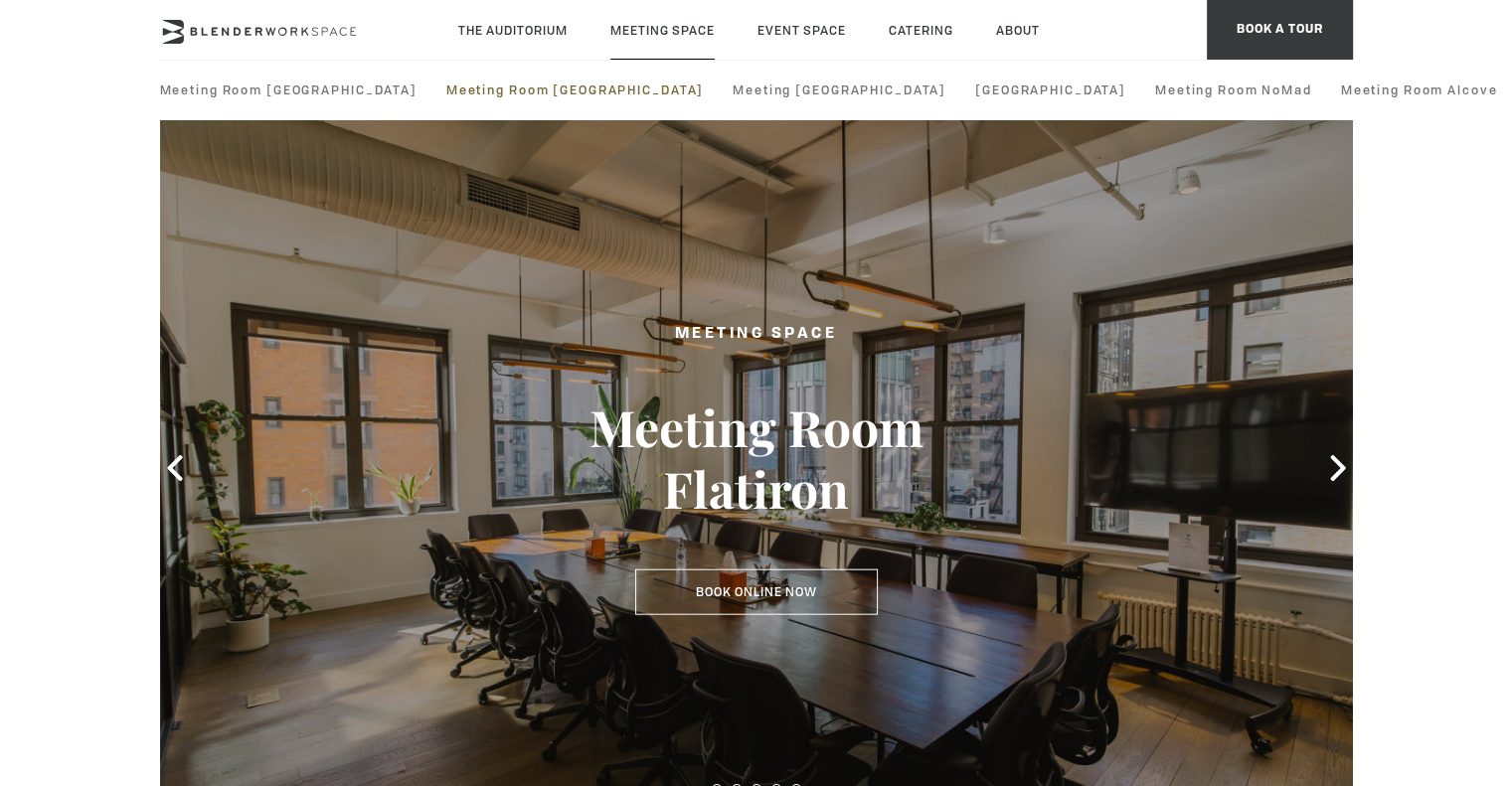 click at bounding box center [1338, 468] 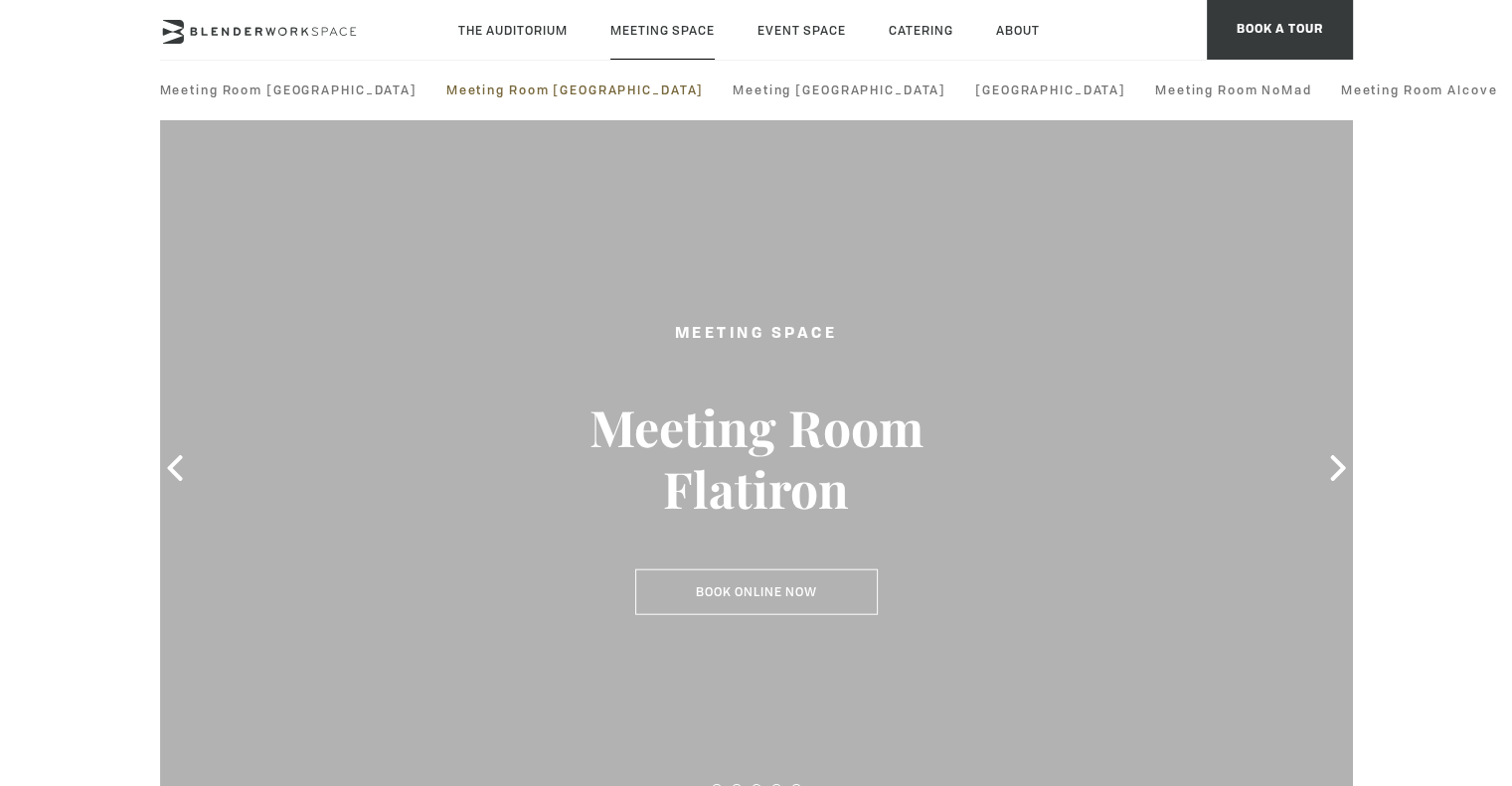 click at bounding box center (756, 468) 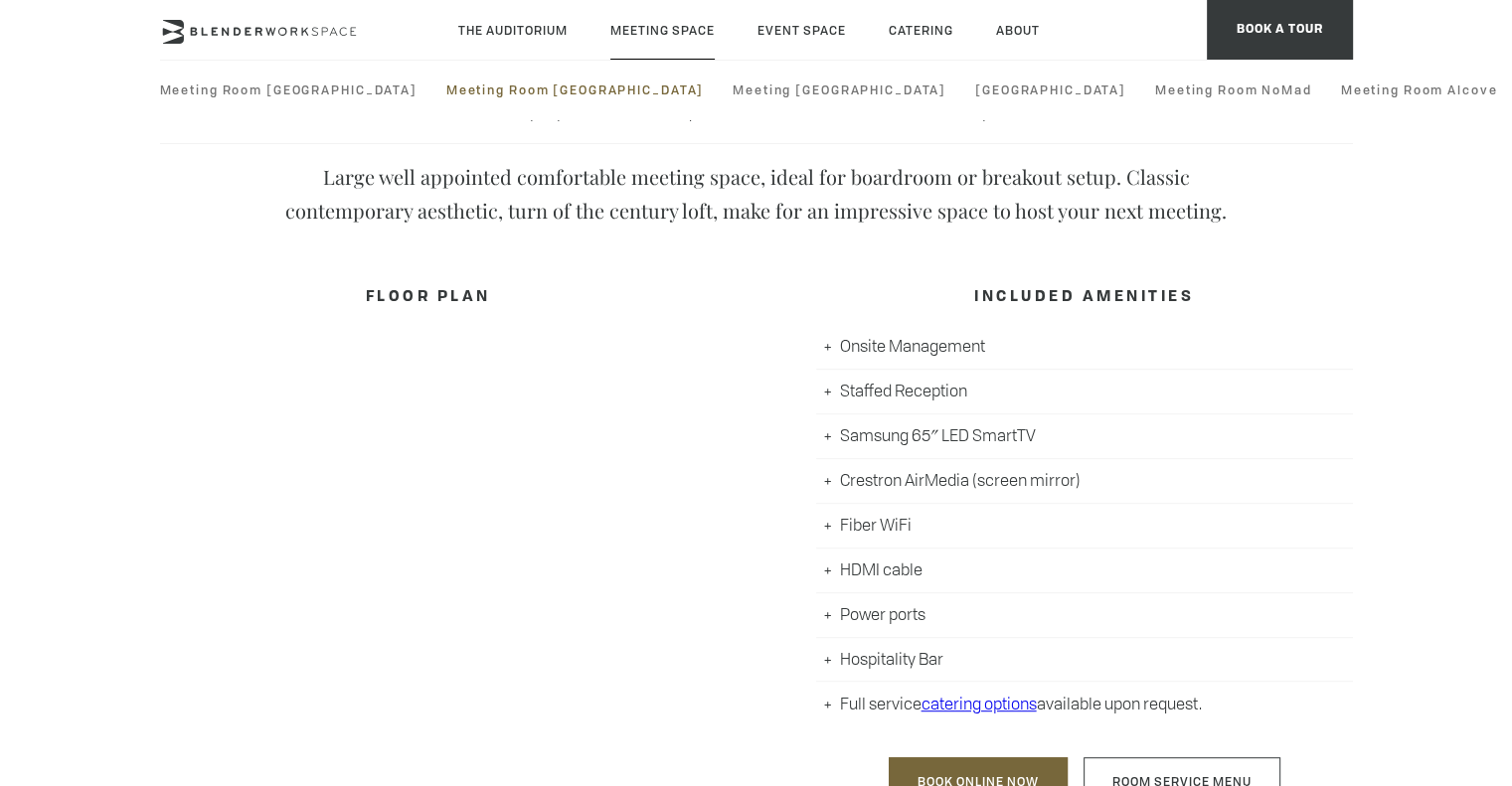 scroll, scrollTop: 298, scrollLeft: 0, axis: vertical 